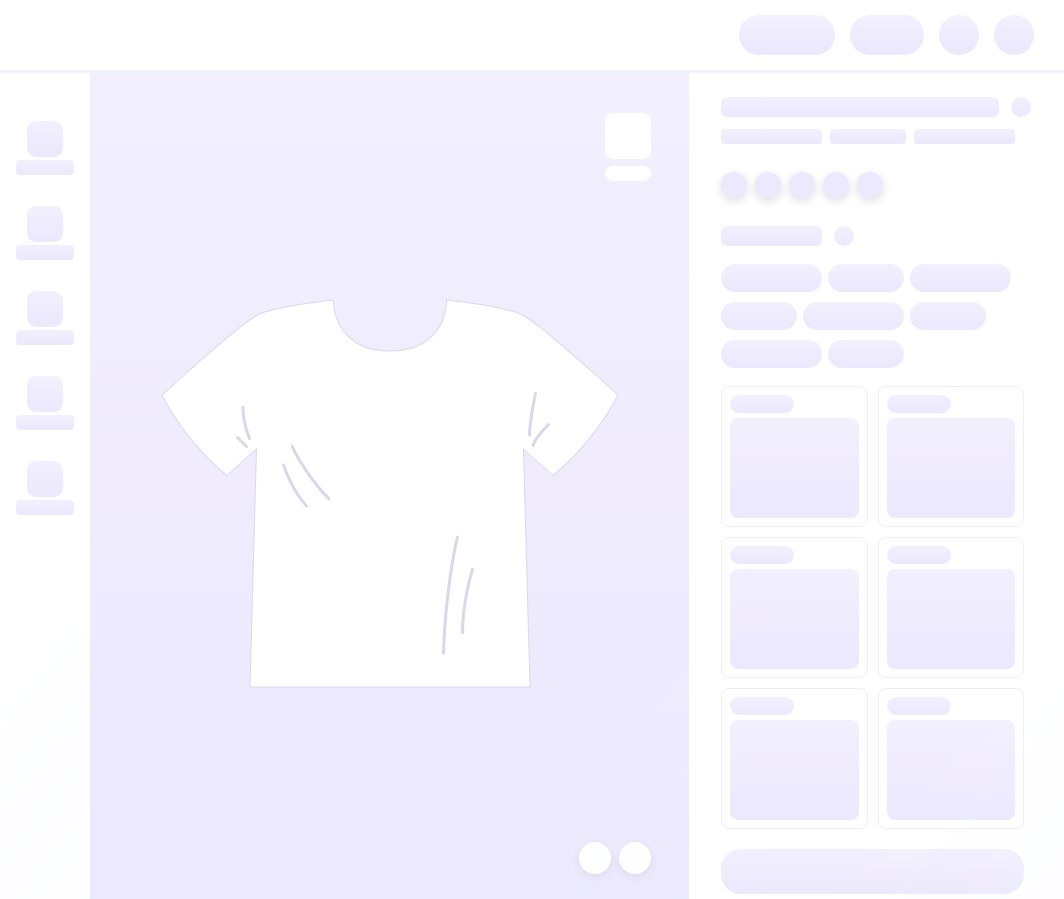 scroll, scrollTop: 0, scrollLeft: 0, axis: both 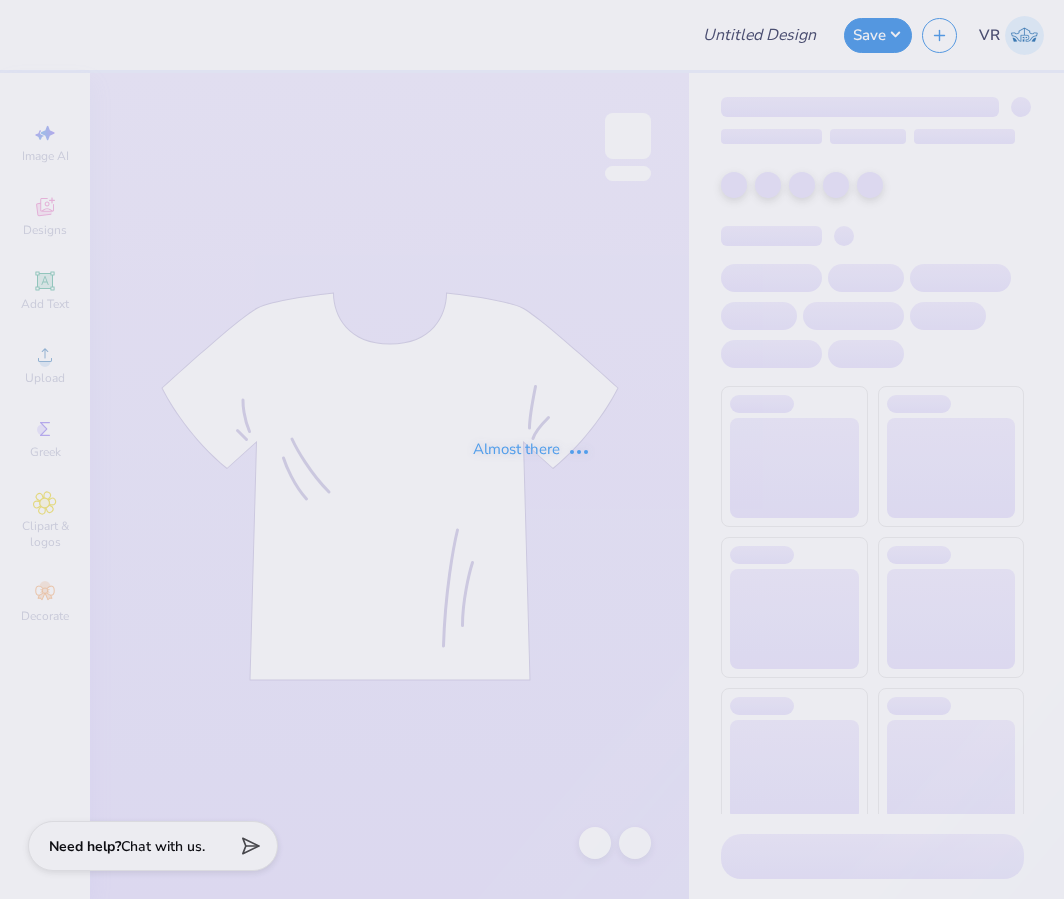 type on "bu tasa merch" 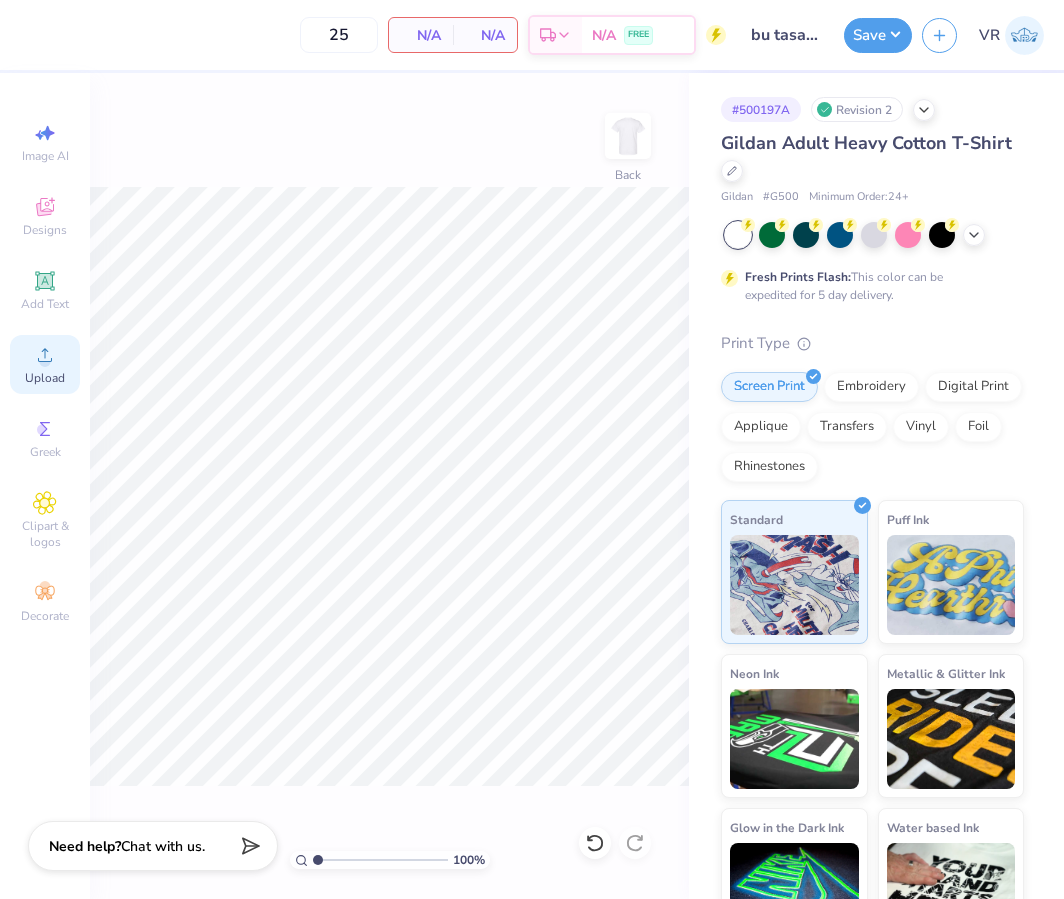 click on "Upload" at bounding box center (45, 378) 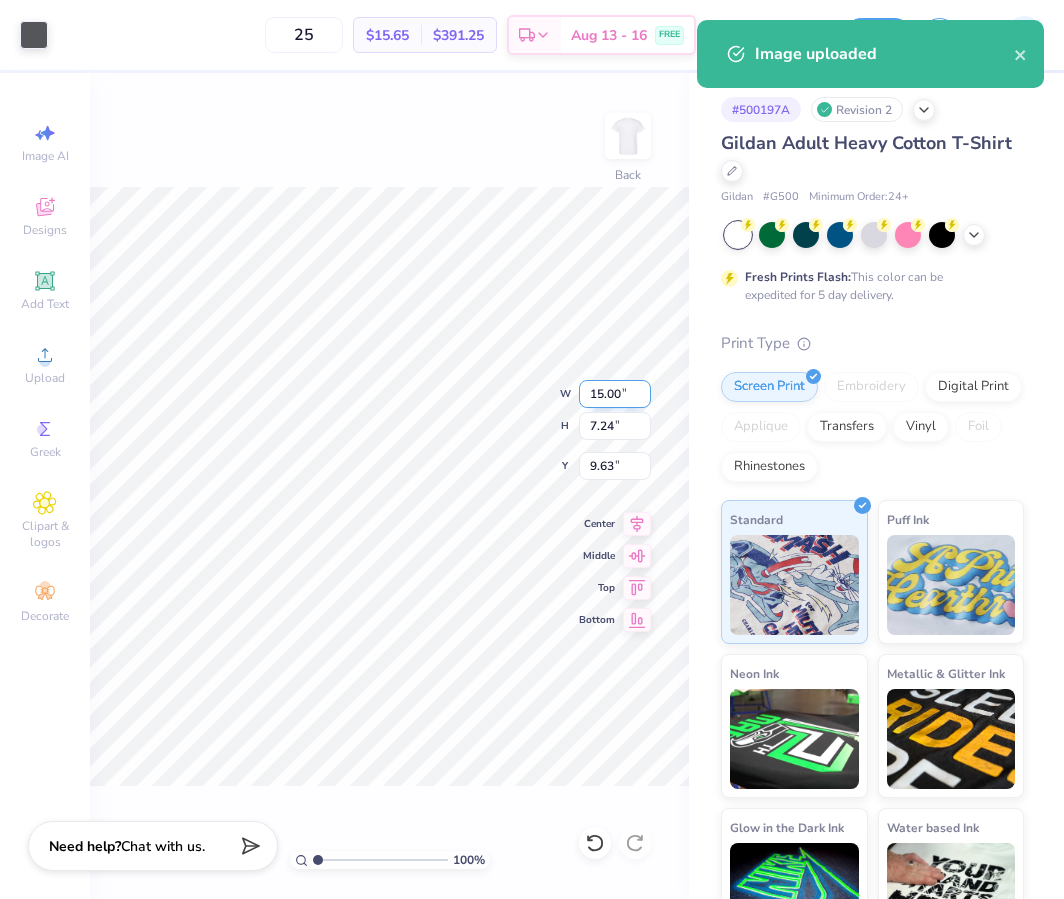 click on "15.00" at bounding box center (615, 394) 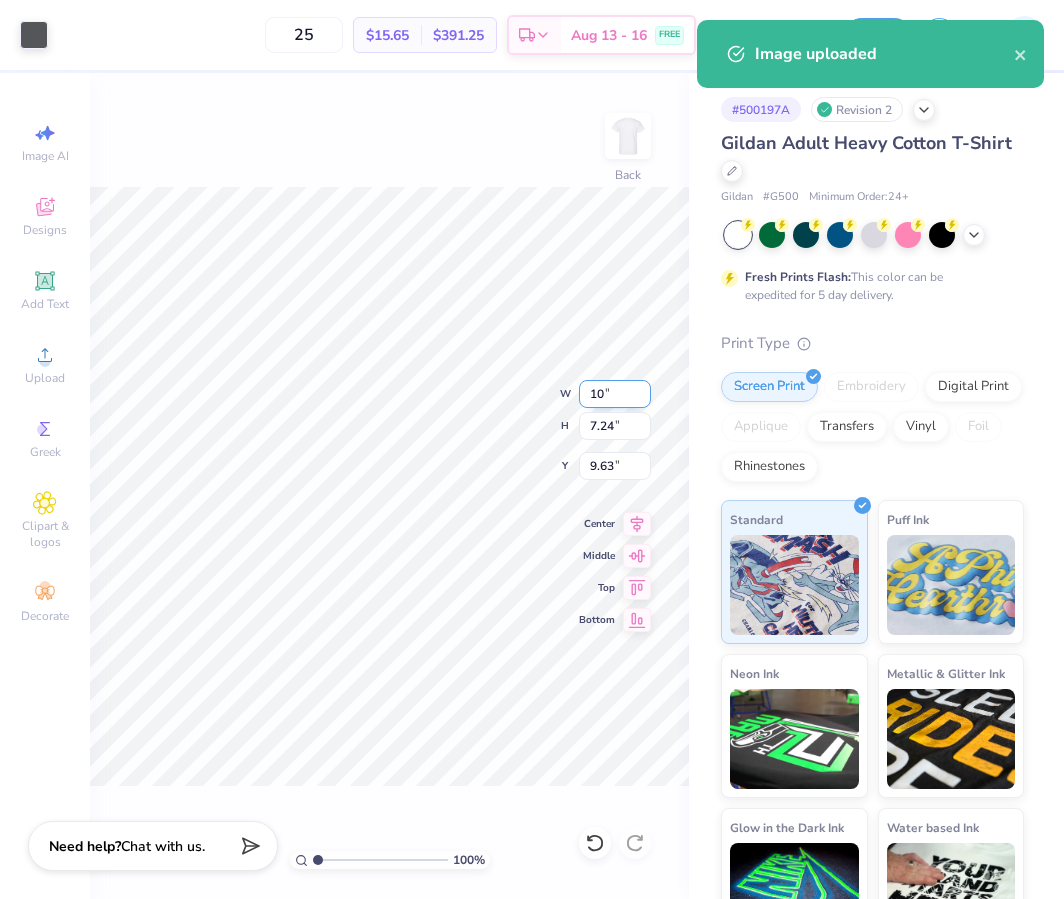 type on "10.00" 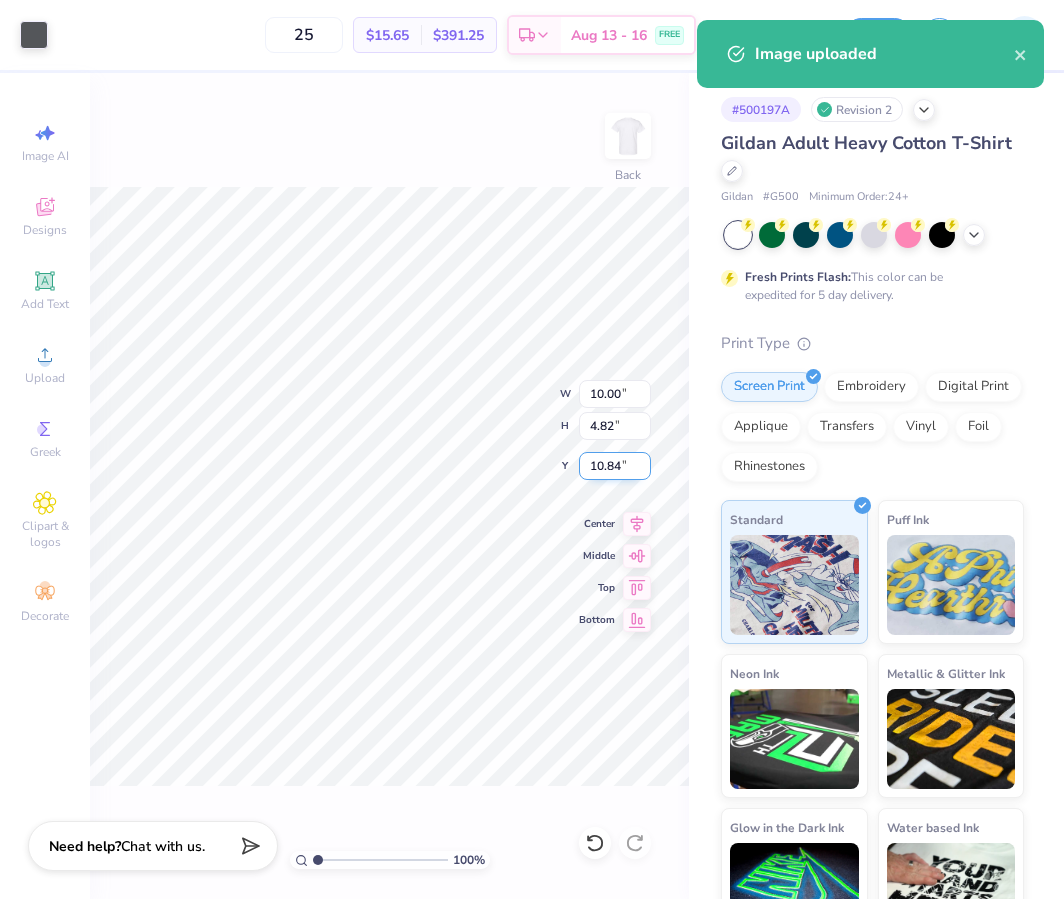 click on "10.84" at bounding box center (615, 466) 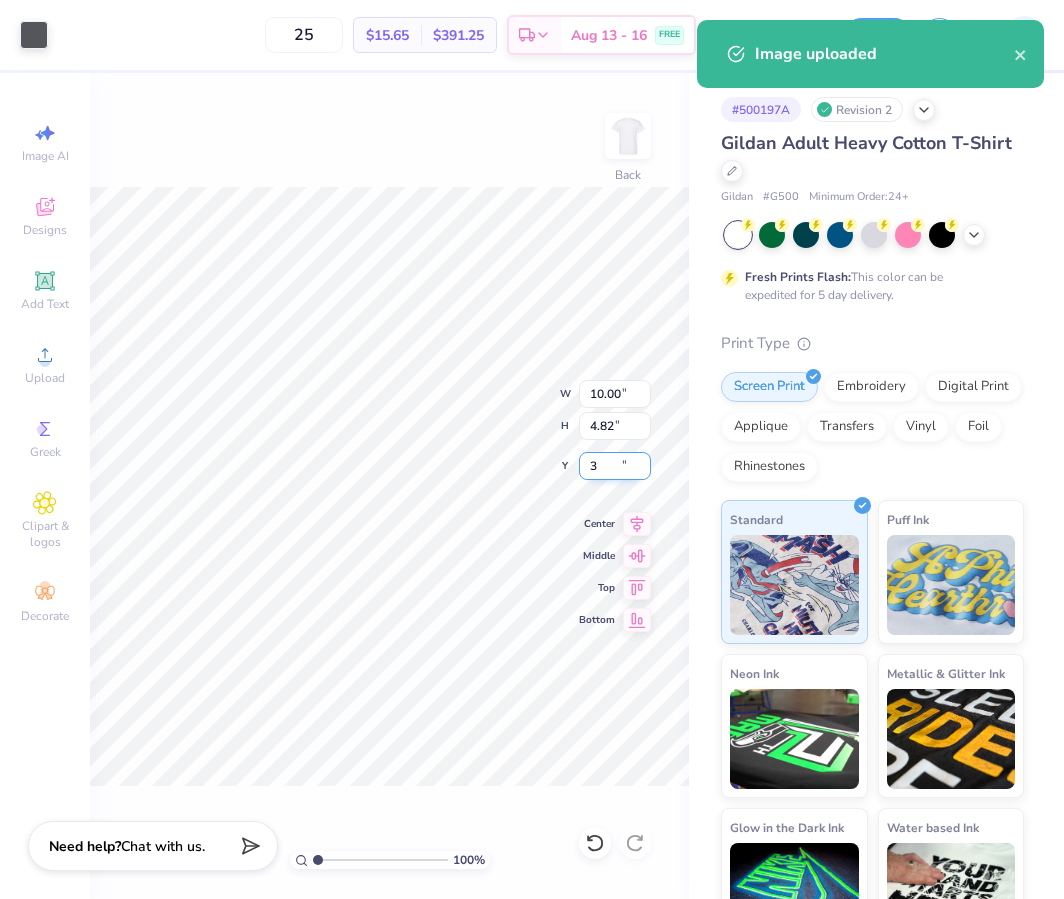 type on "3.00" 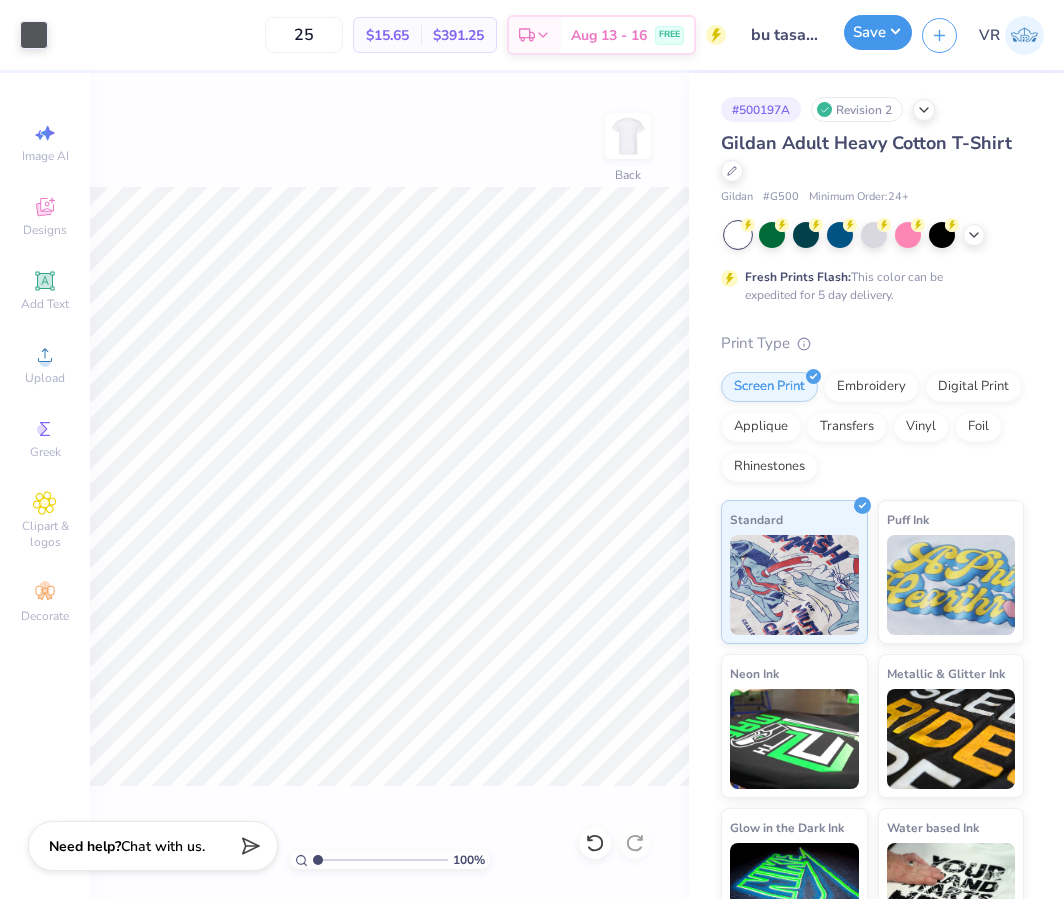 click on "Save" at bounding box center [878, 32] 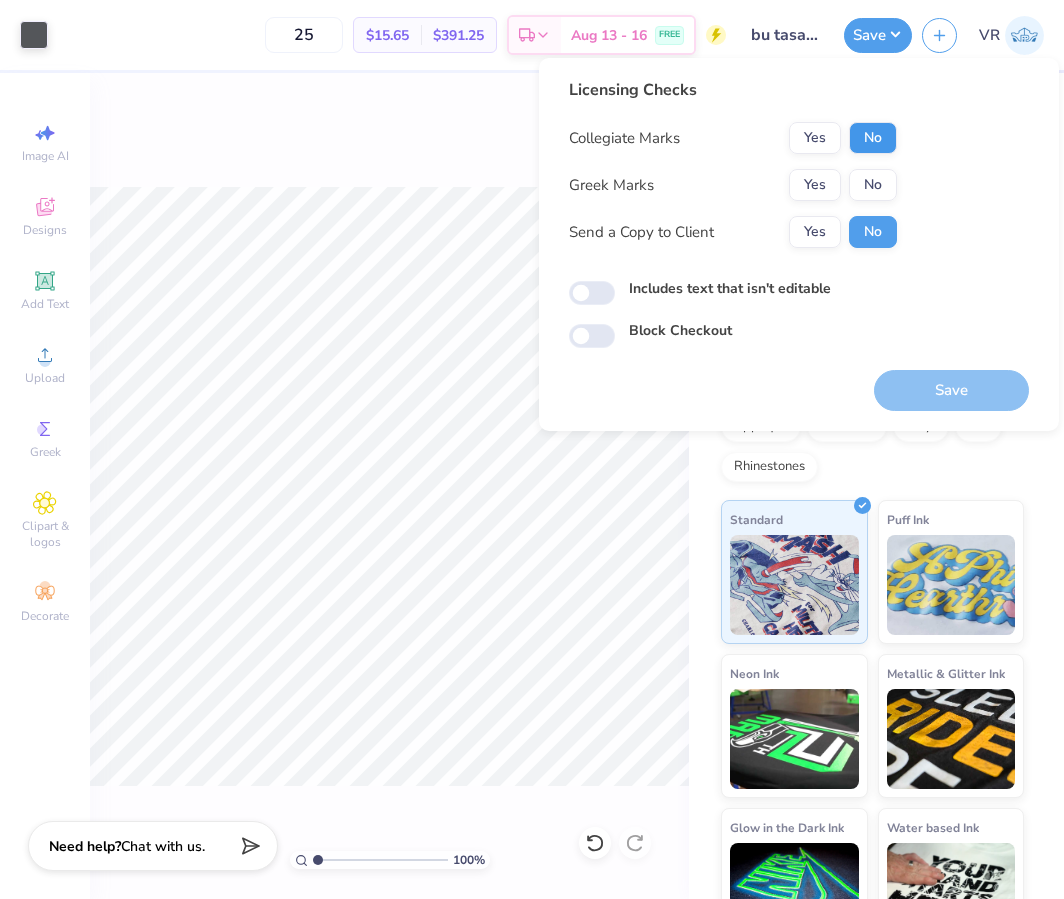 drag, startPoint x: 848, startPoint y: 173, endPoint x: 857, endPoint y: 150, distance: 24.698177 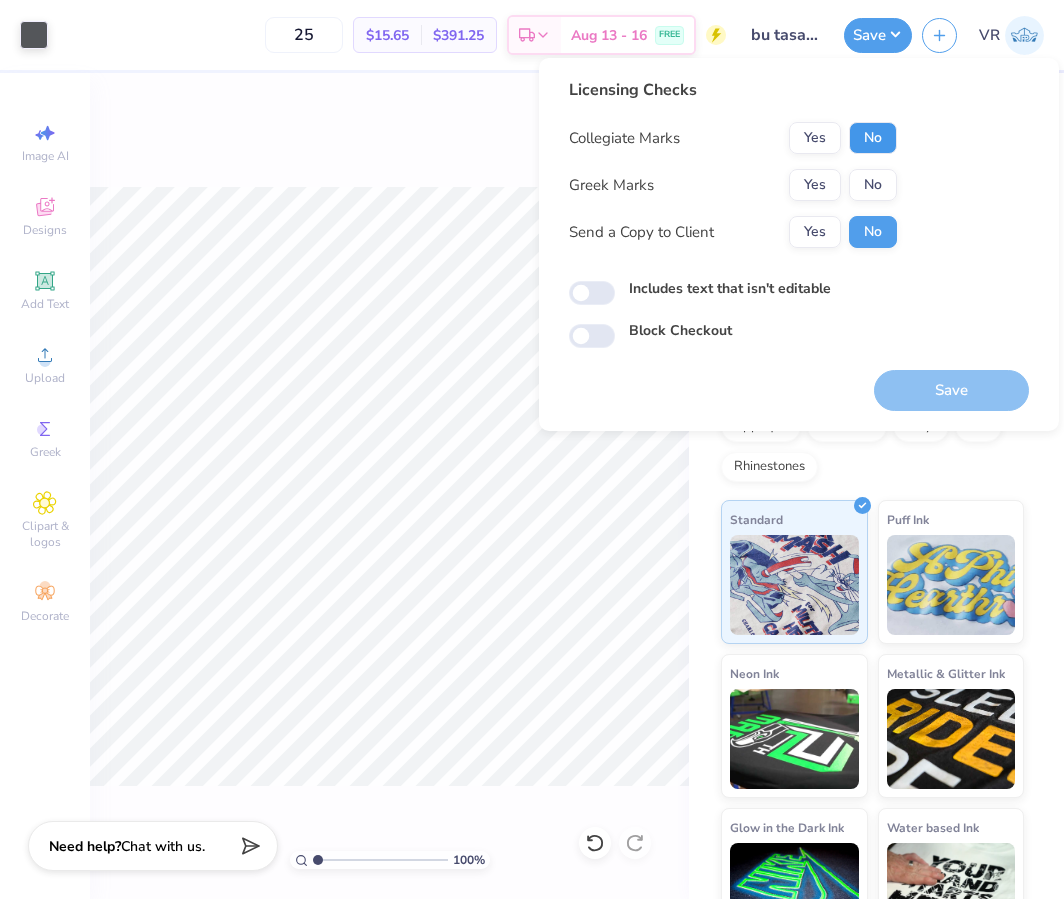 click on "No" at bounding box center (873, 138) 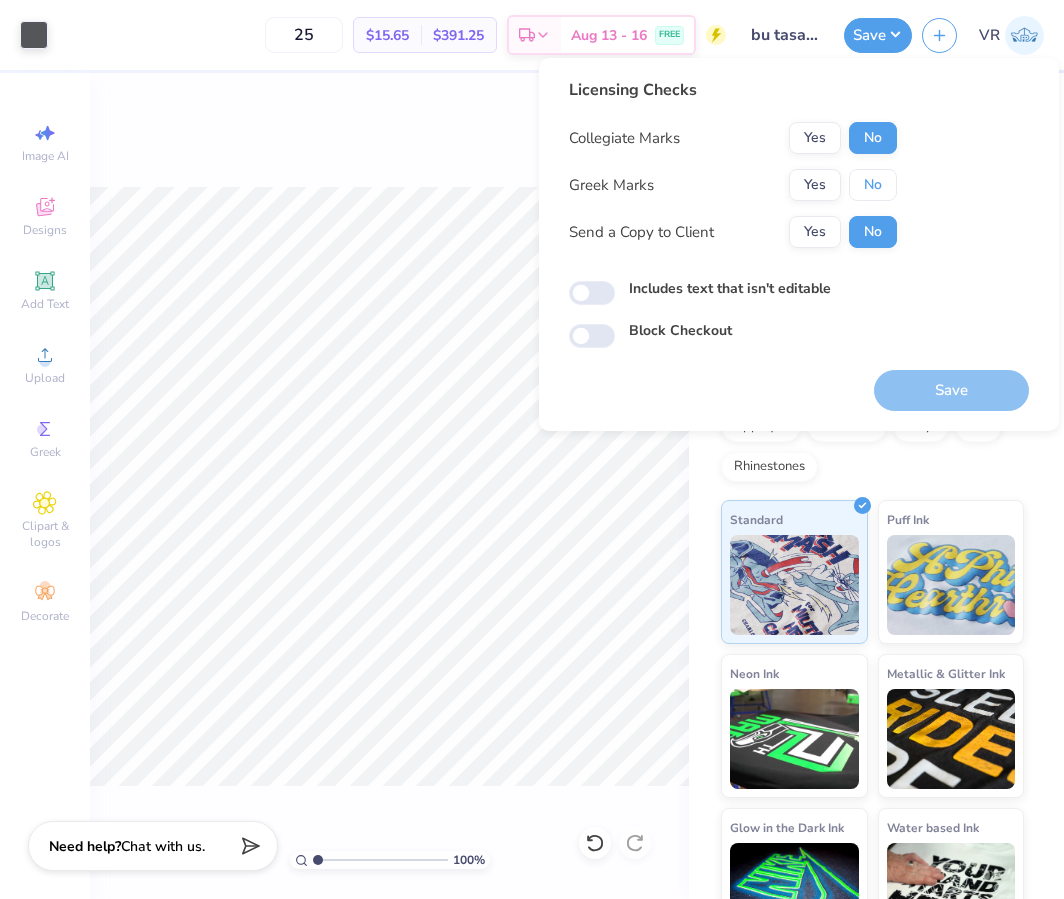 drag, startPoint x: 864, startPoint y: 176, endPoint x: 931, endPoint y: 308, distance: 148.0304 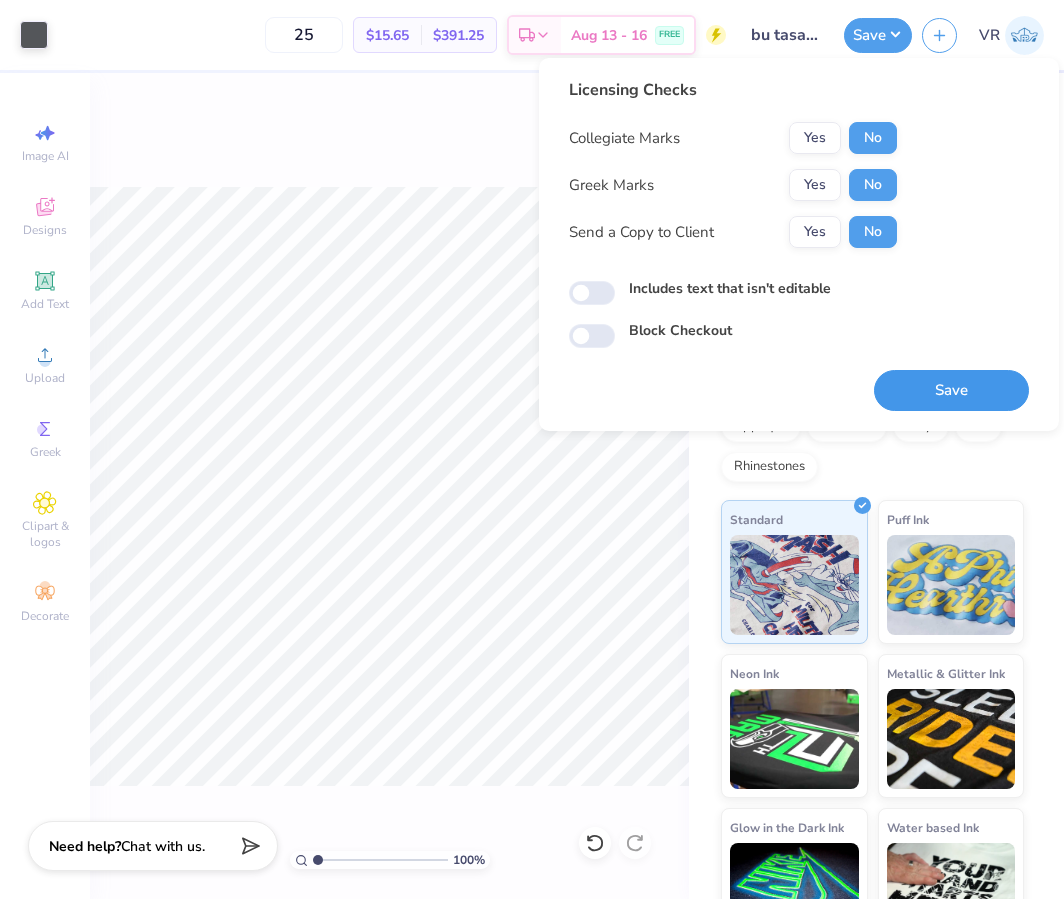 click on "Save" at bounding box center (951, 390) 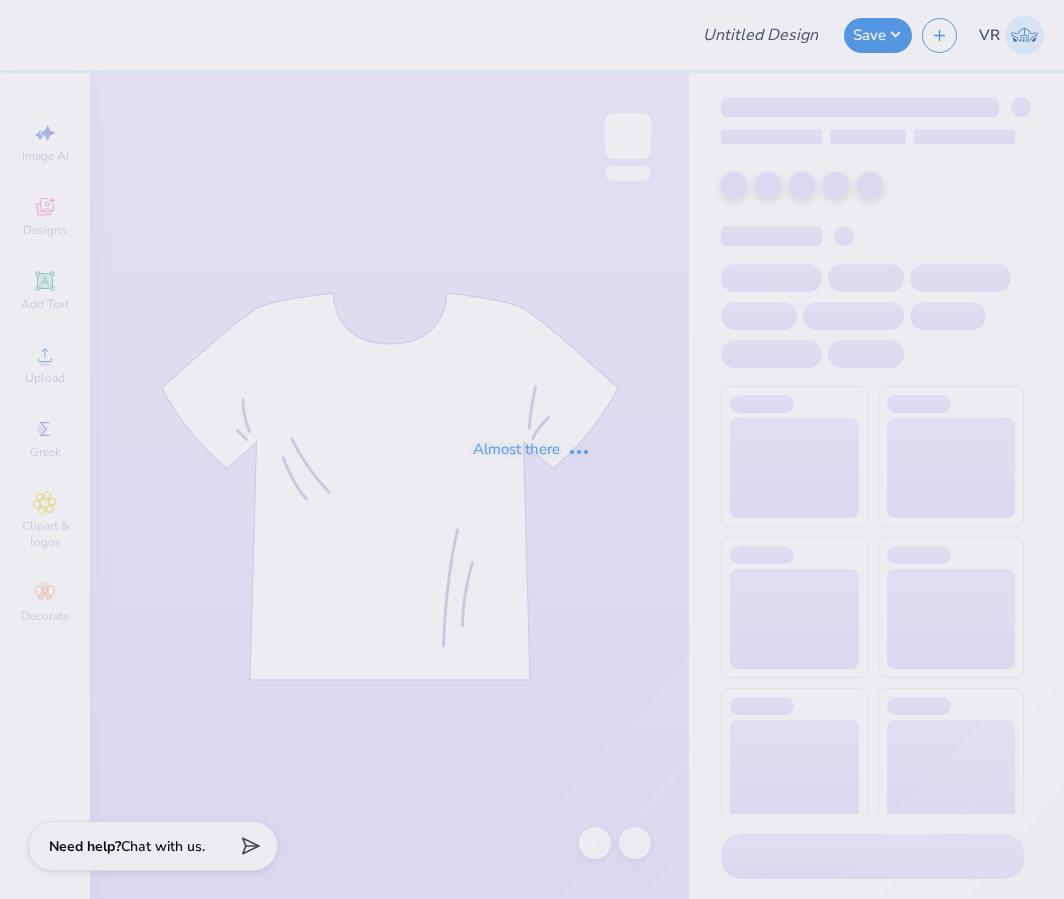 scroll, scrollTop: 0, scrollLeft: 0, axis: both 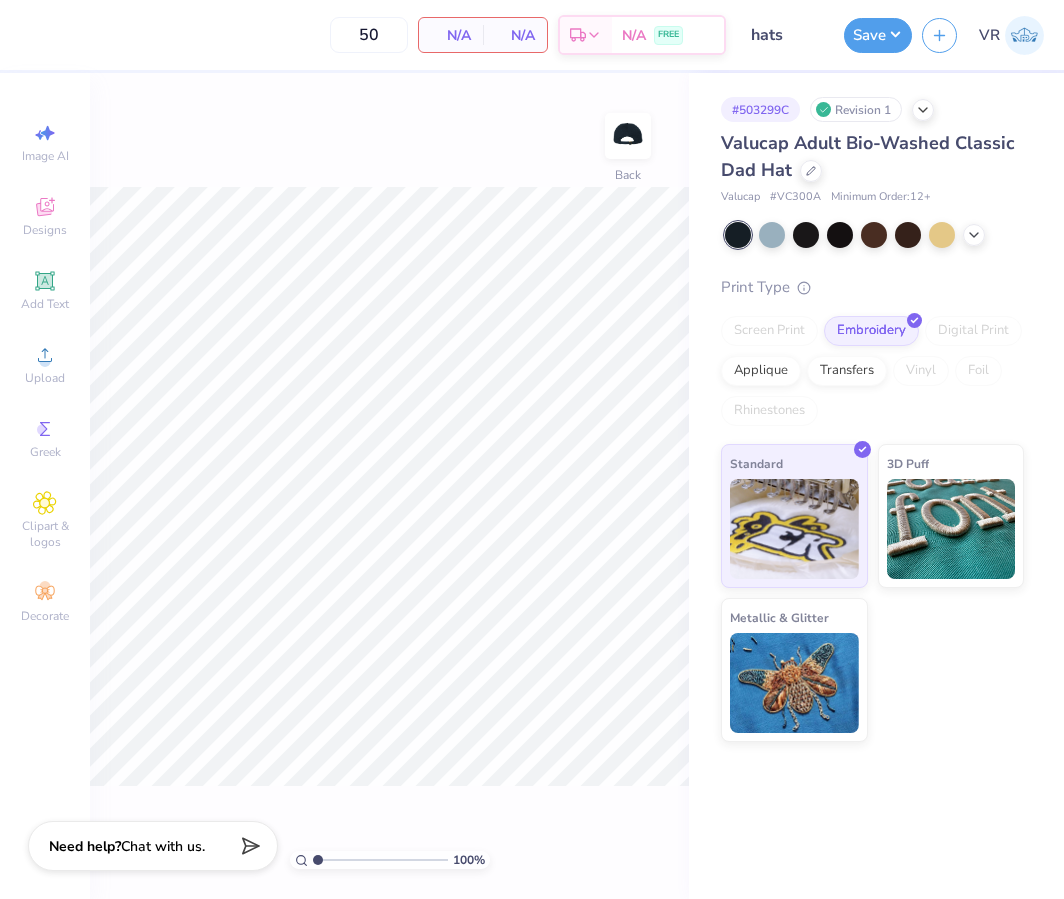click on "50 N/A Per Item N/A Total Est.  Delivery N/A FREE Design Title hats Save VR Image AI Designs Add Text Upload Greek Clipart & logos Decorate 100  % Back # 503299C Revision 1 Valucap Adult Bio-Washed Classic Dad Hat Valucap # VC300A Minimum Order:  12 +   Print Type Screen Print Embroidery Digital Print Applique Transfers Vinyl Foil Rhinestones Standard 3D Puff Metallic & Glitter Need help?  Chat with us." at bounding box center [532, 449] 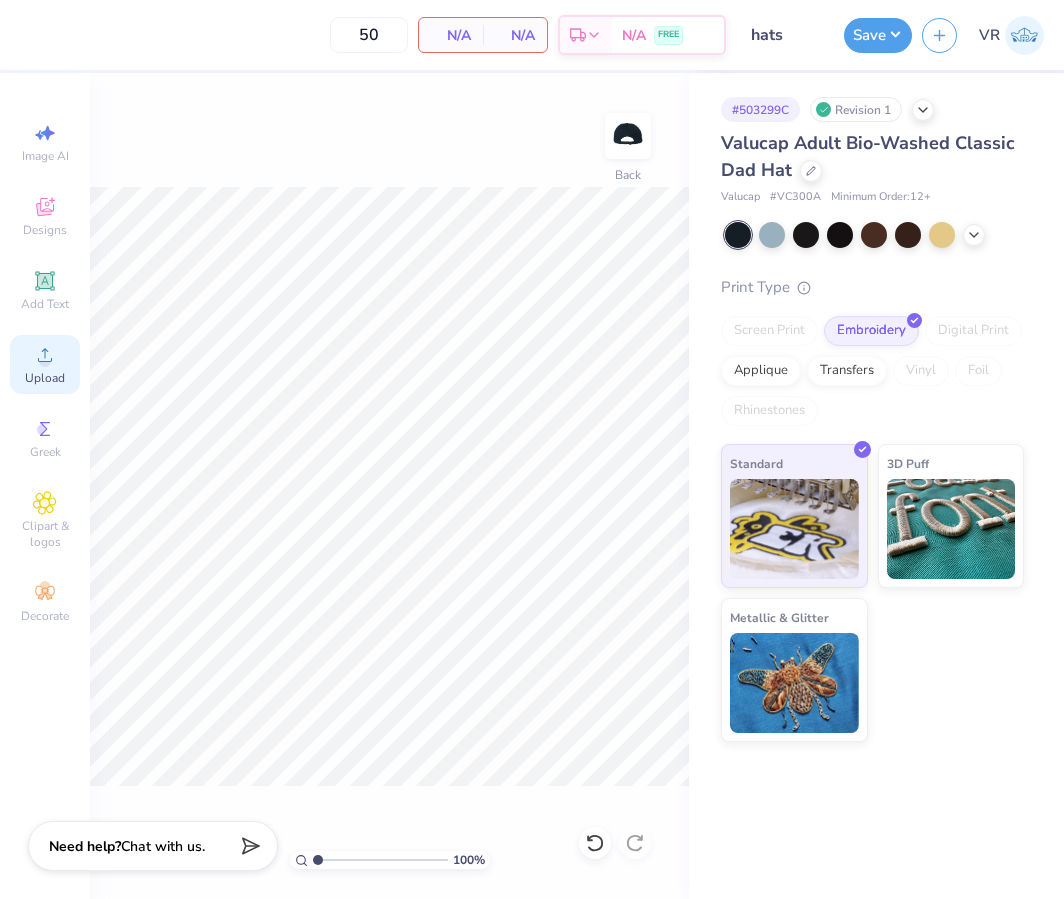 click on "Upload" at bounding box center [45, 378] 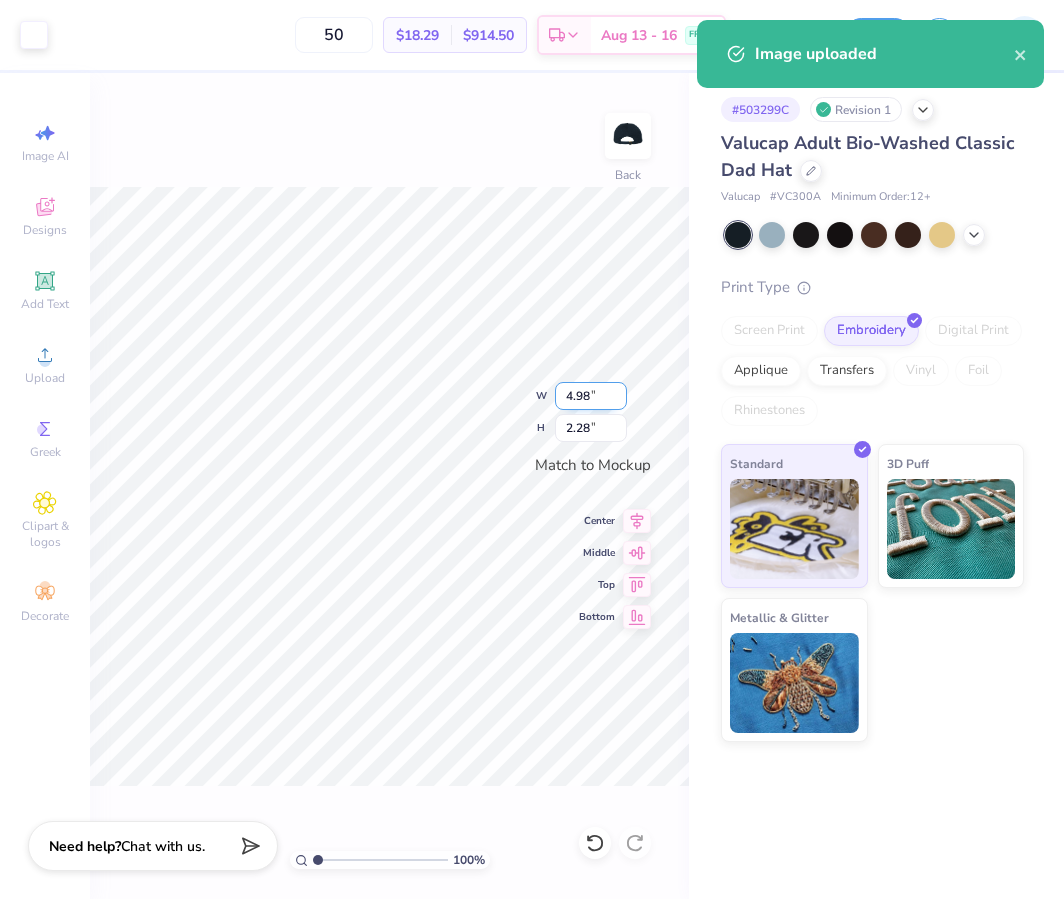 click on "4.98" at bounding box center [591, 396] 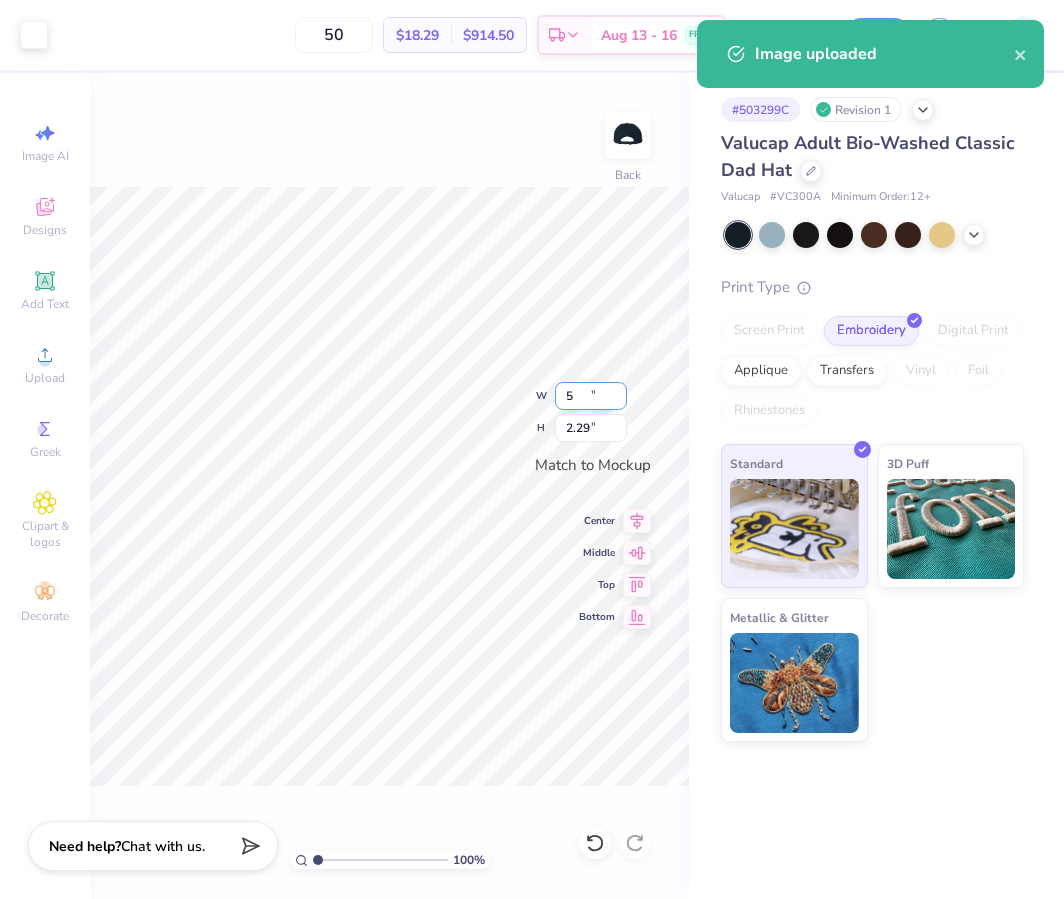type on "5.00" 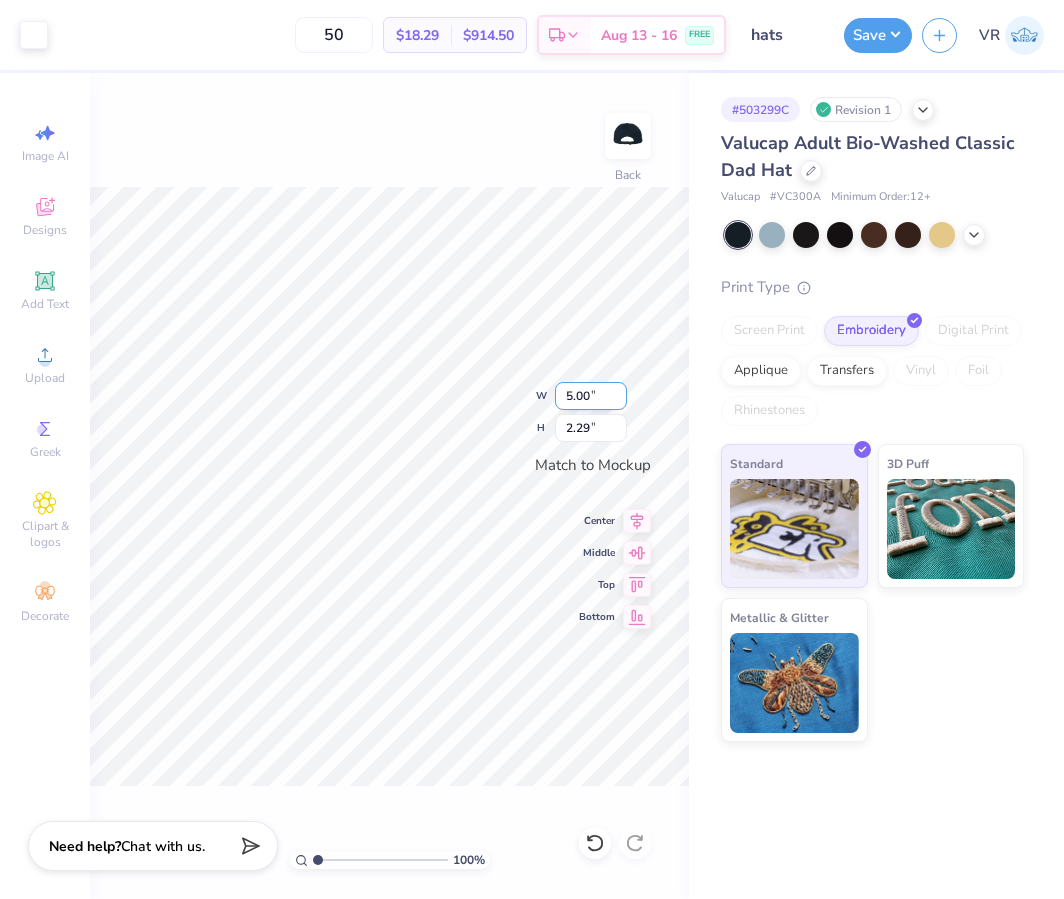 click on "5.00" at bounding box center [591, 396] 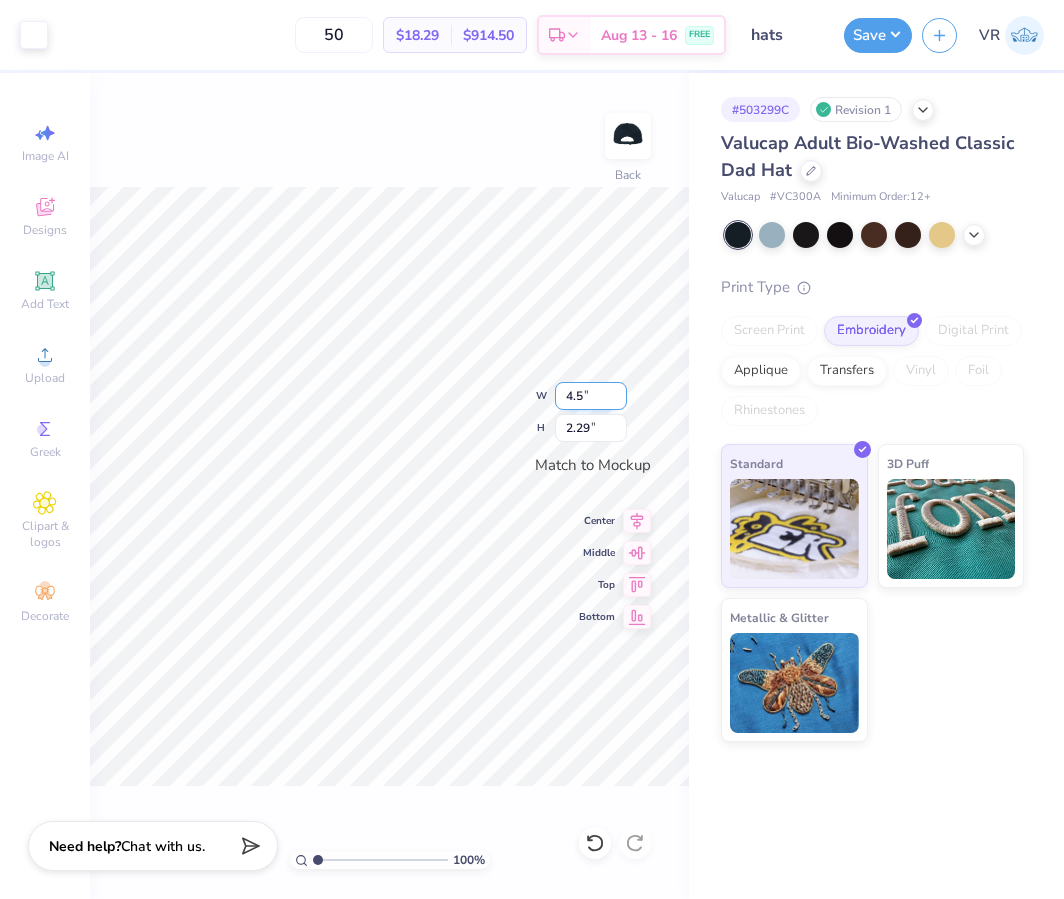 type on "4.50" 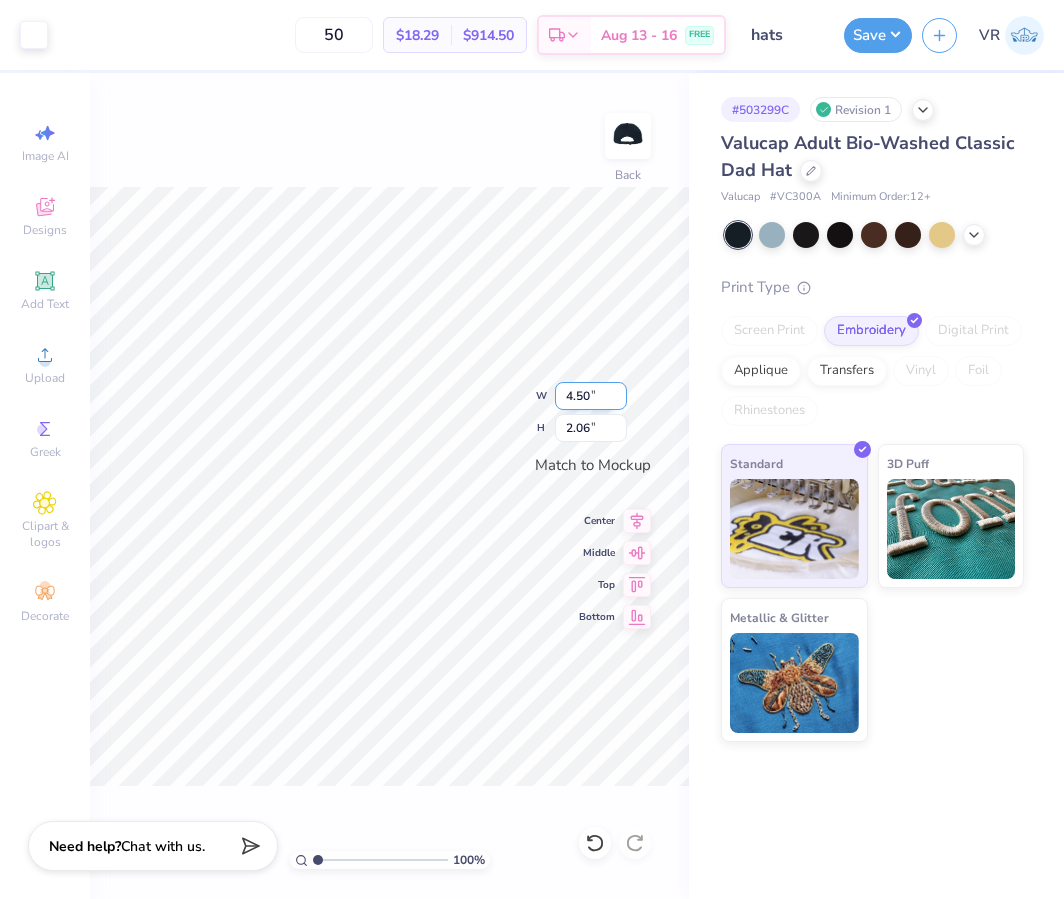 click on "100  % Back W 4.50 4.50 " H 2.06 2.06 " Match to Mockup Center Middle Top Bottom" at bounding box center [389, 486] 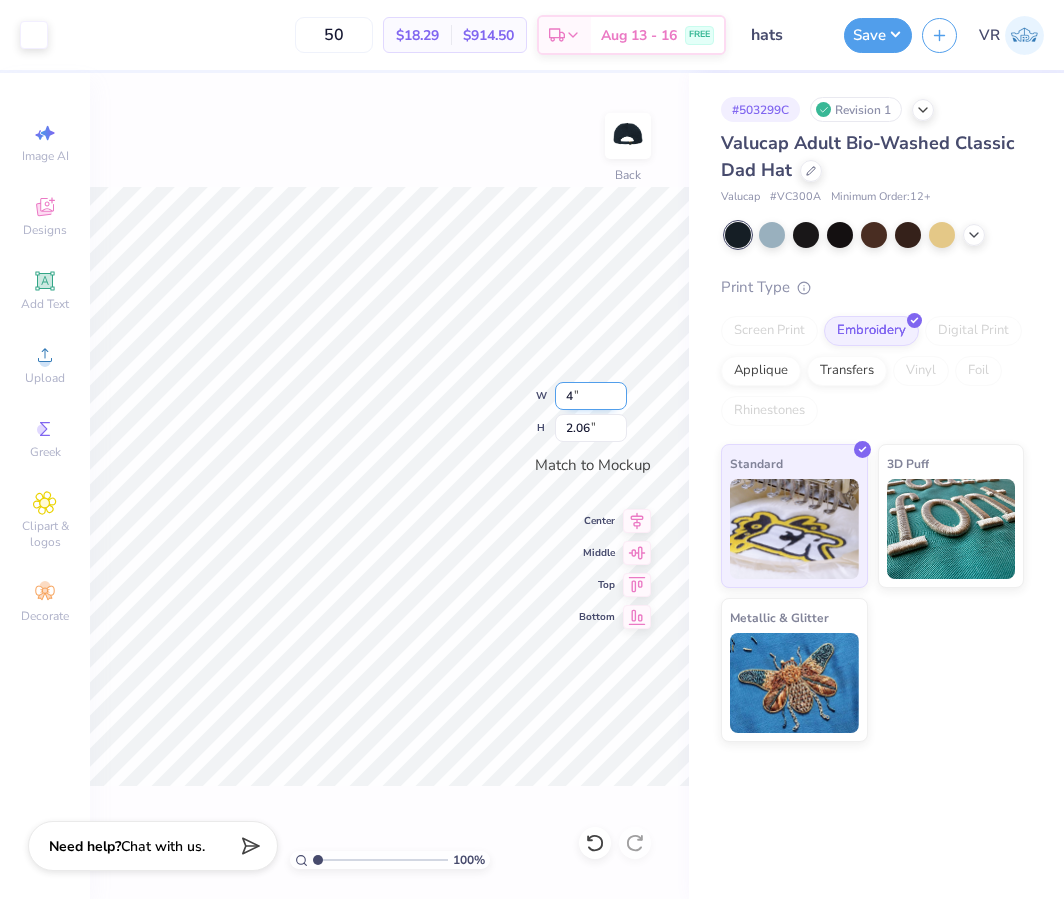 type on "4.00" 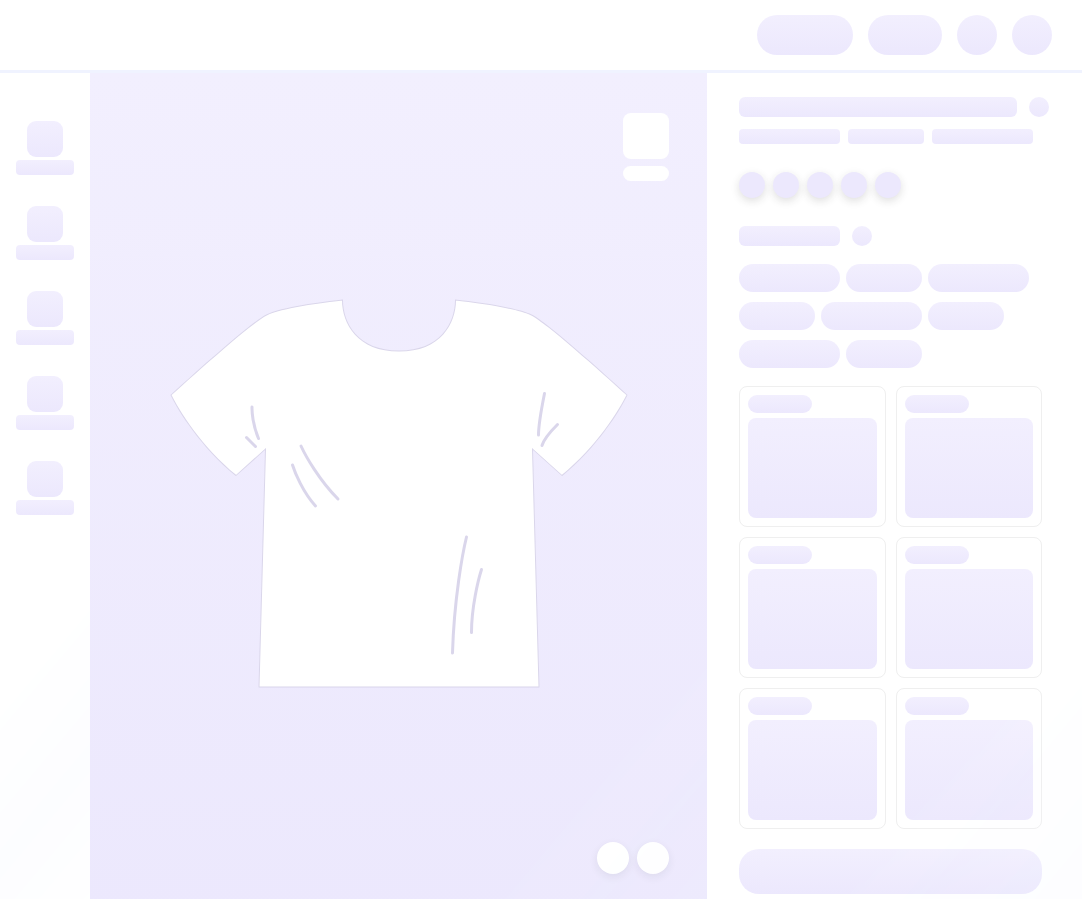 scroll, scrollTop: 0, scrollLeft: 0, axis: both 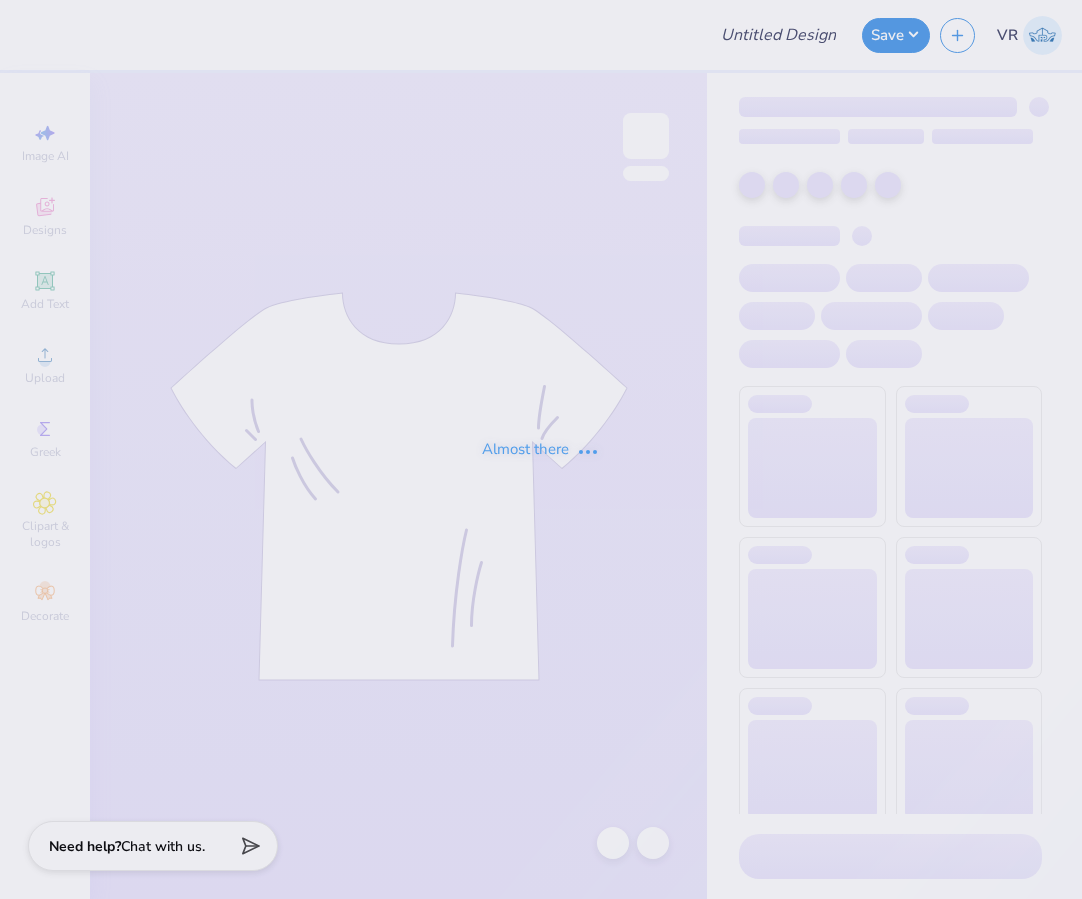 type on "hats" 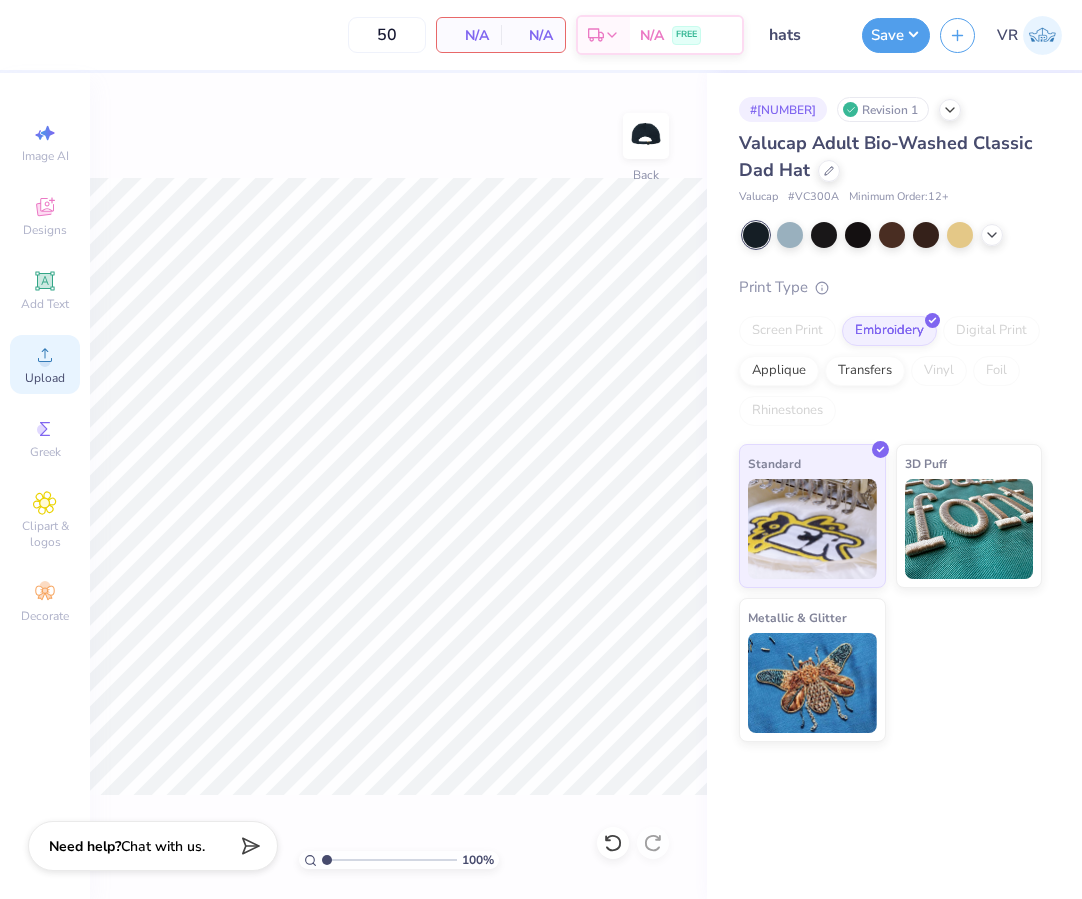 click on "Upload" at bounding box center [45, 364] 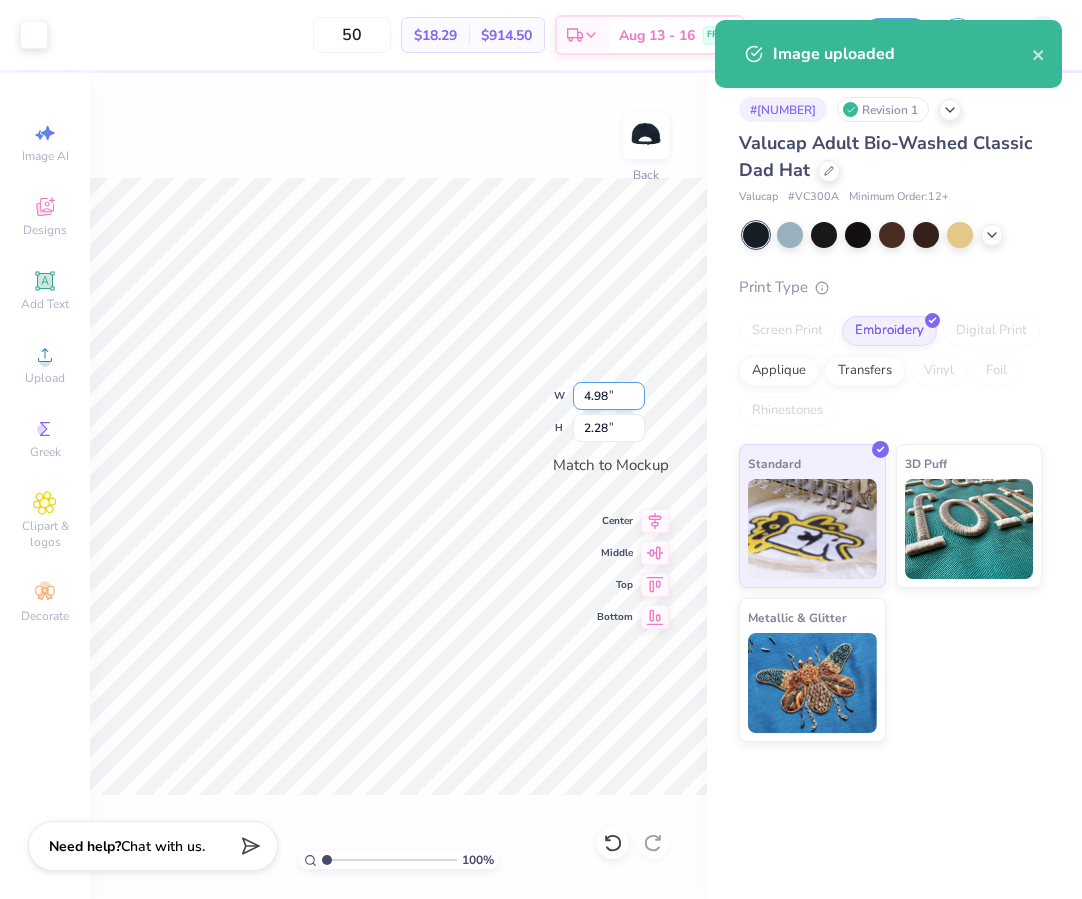 click on "4.98" at bounding box center (609, 396) 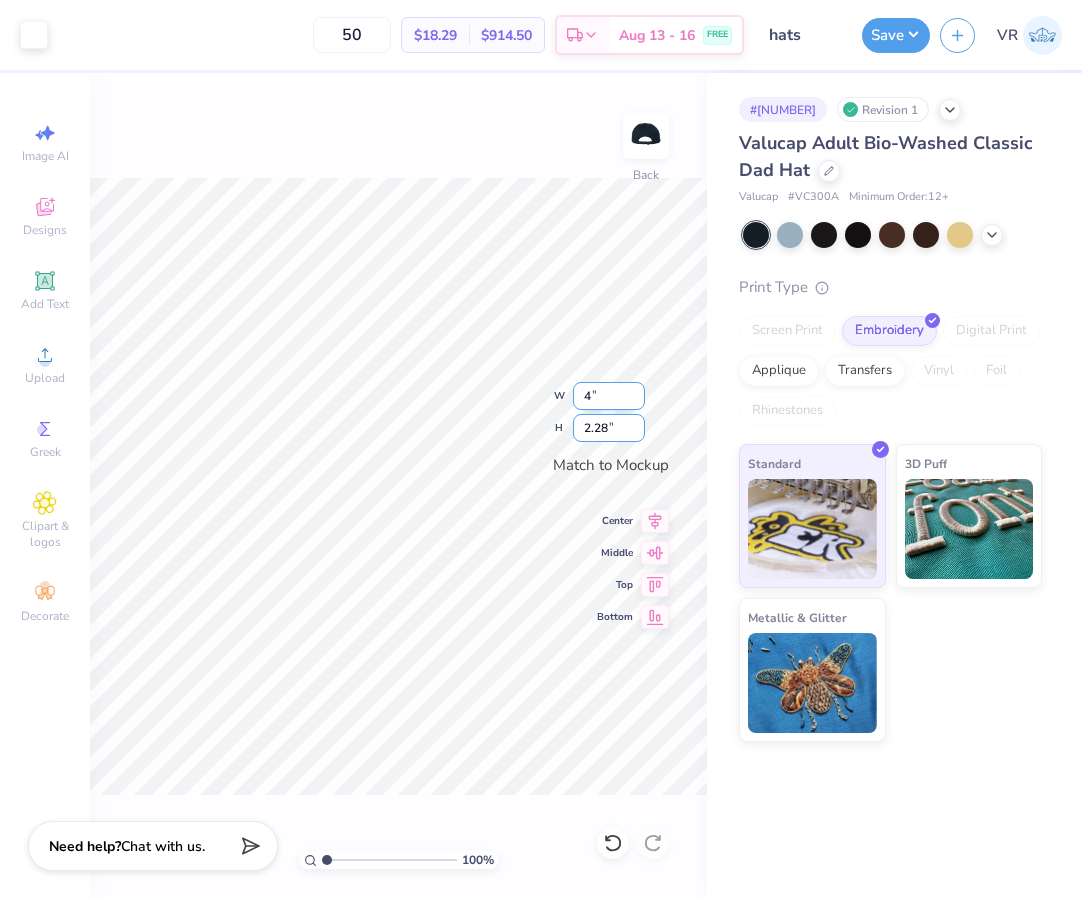 type on "4.00" 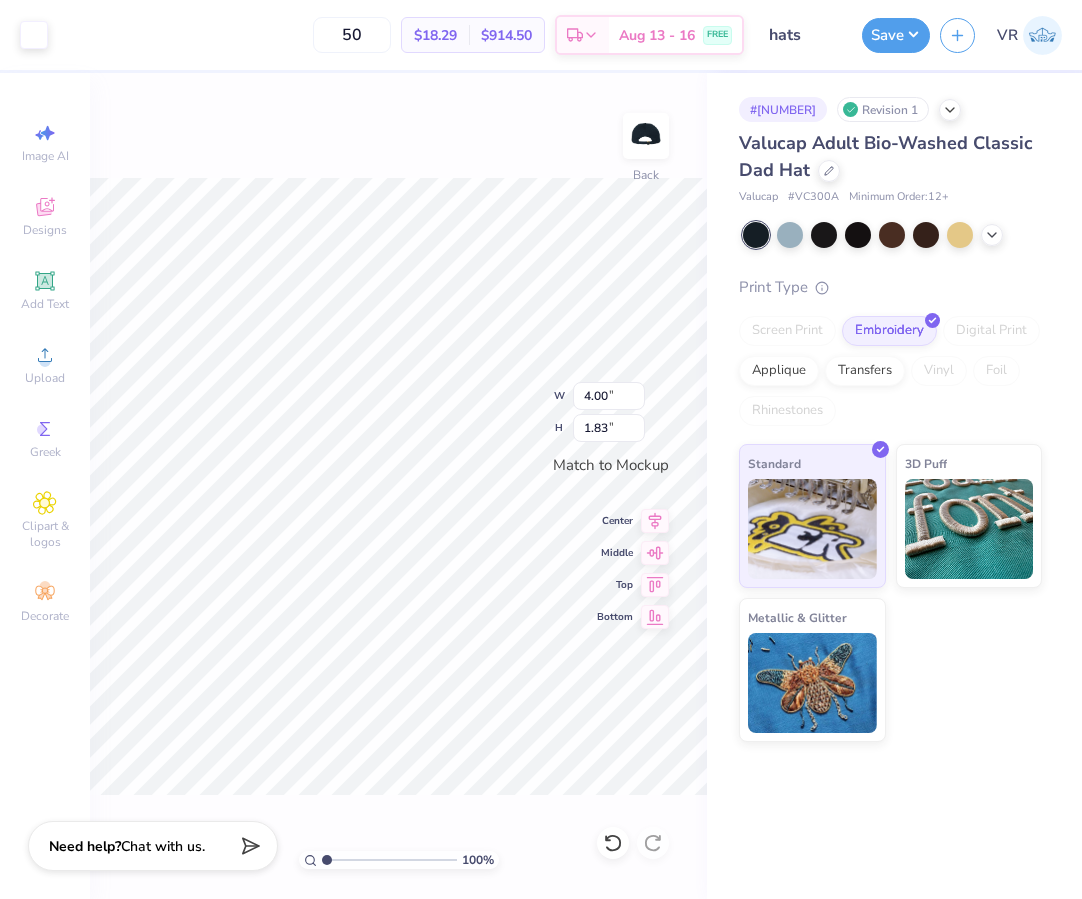 click on "Save VR" at bounding box center [972, 35] 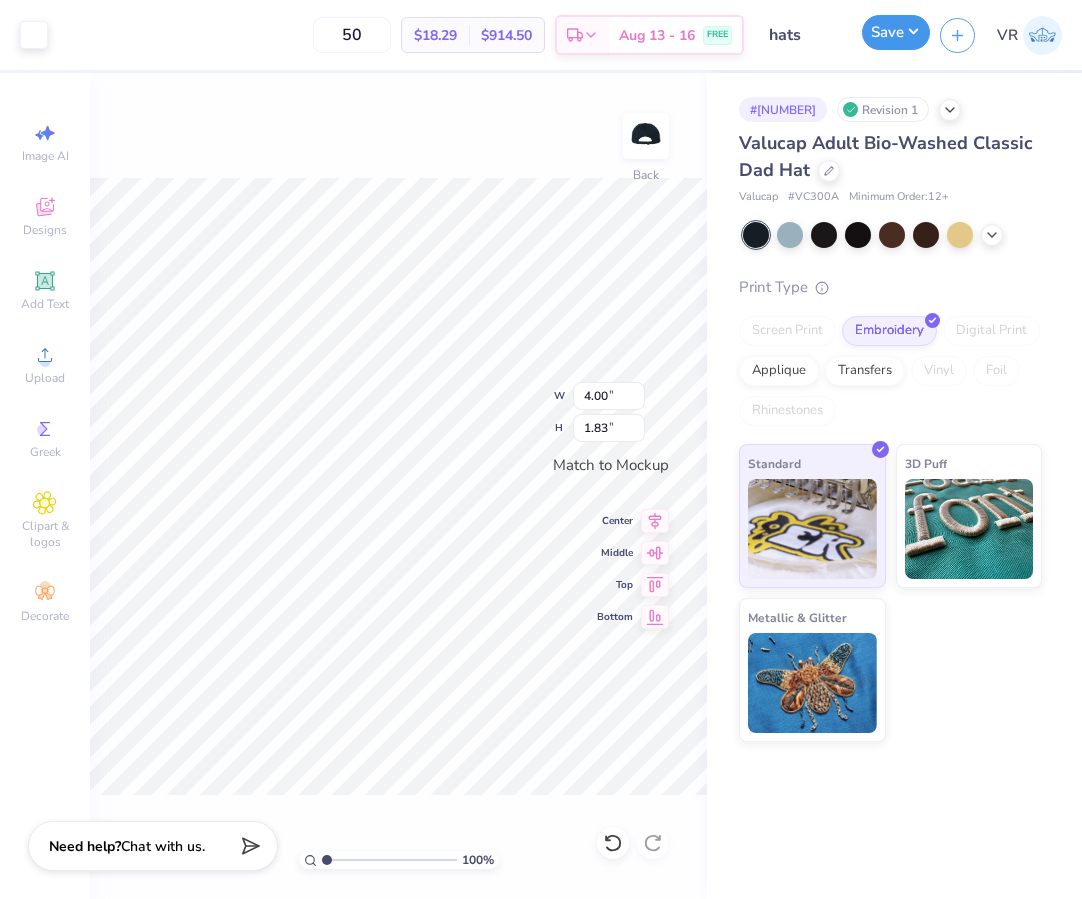 click on "Save" at bounding box center (896, 32) 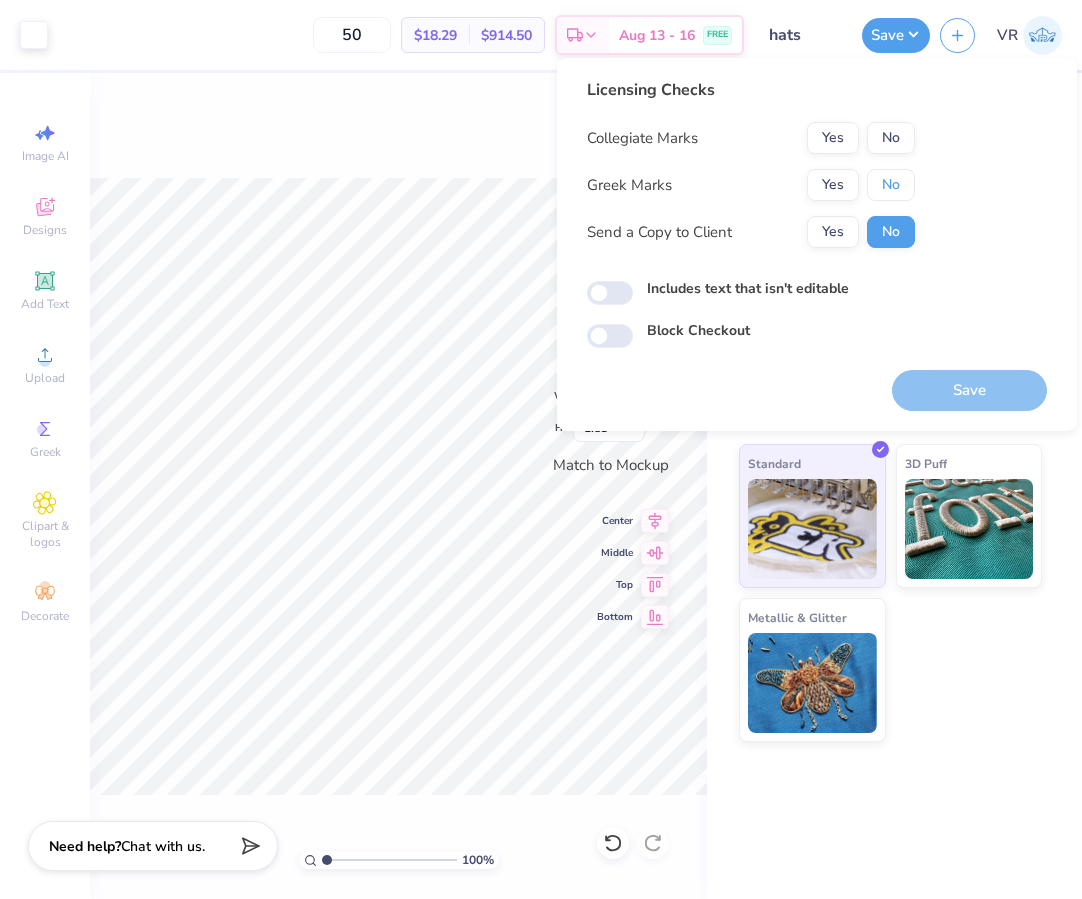 drag, startPoint x: 882, startPoint y: 182, endPoint x: 885, endPoint y: 155, distance: 27.166155 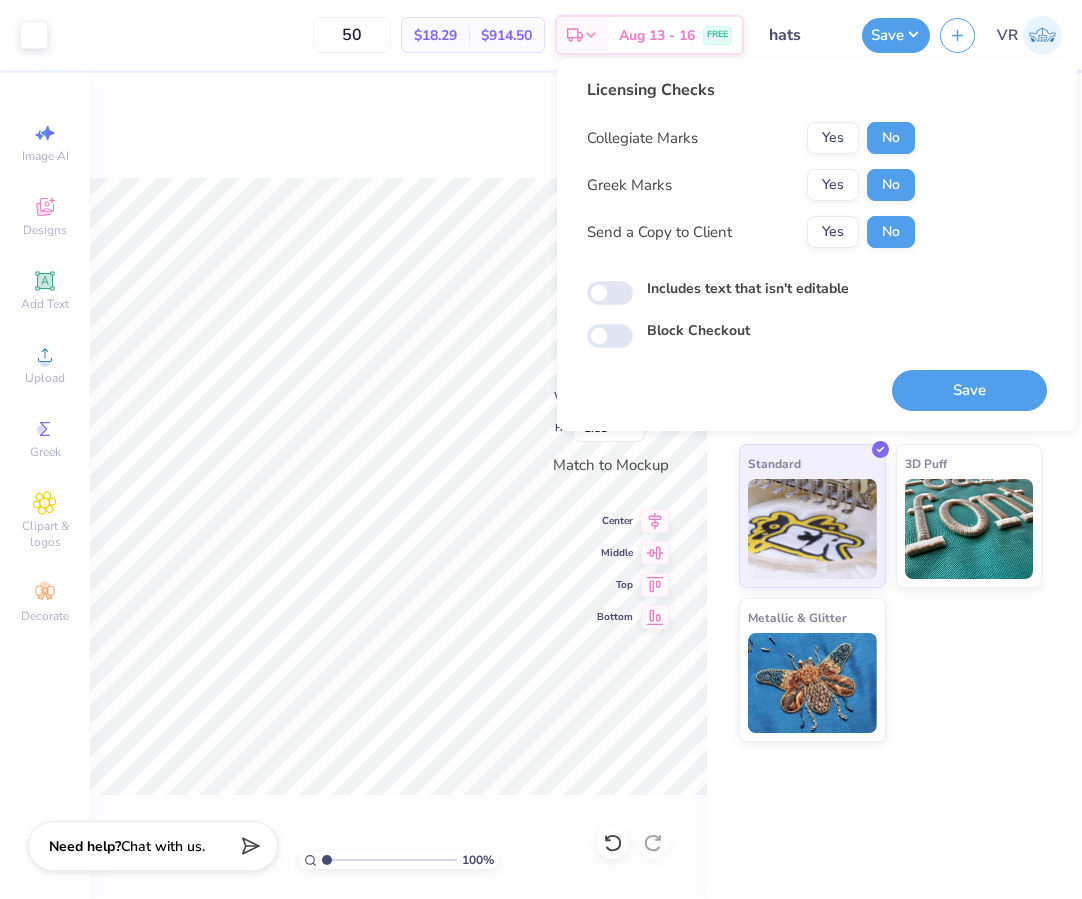 click on "Save" at bounding box center (969, 390) 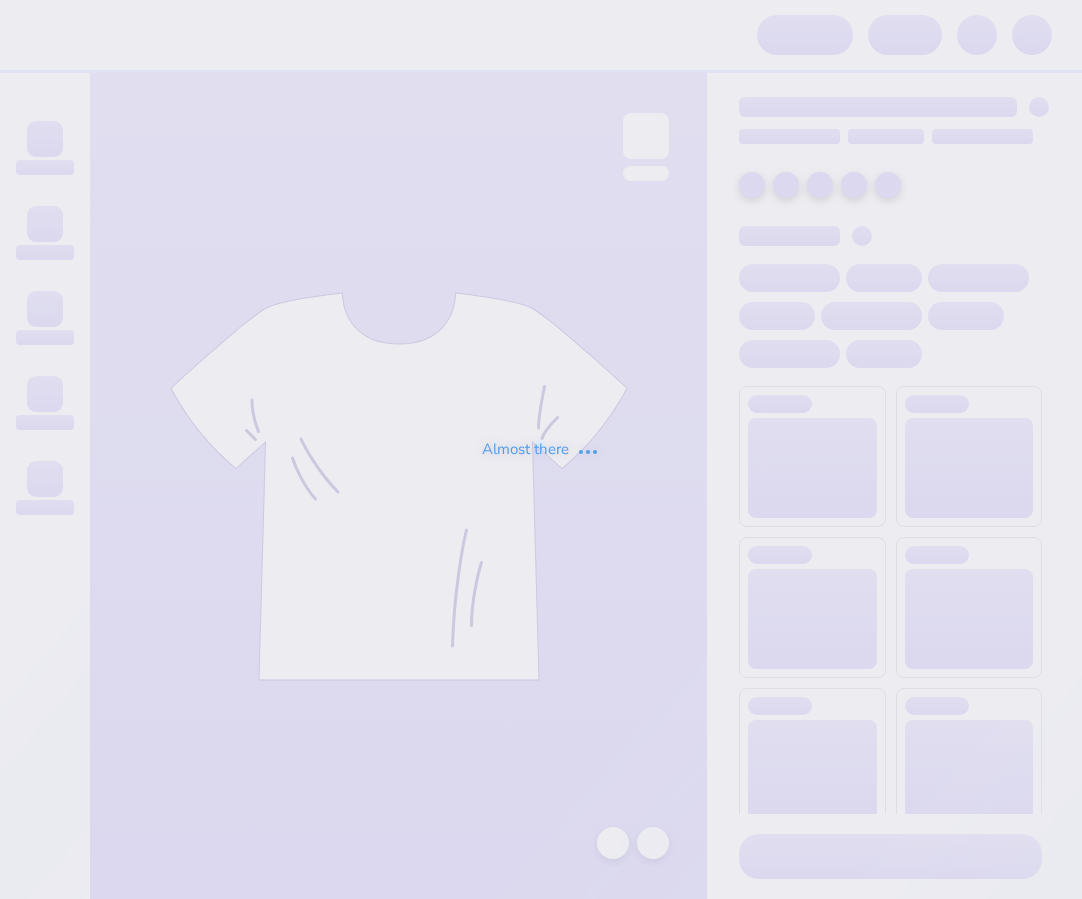 scroll, scrollTop: 0, scrollLeft: 0, axis: both 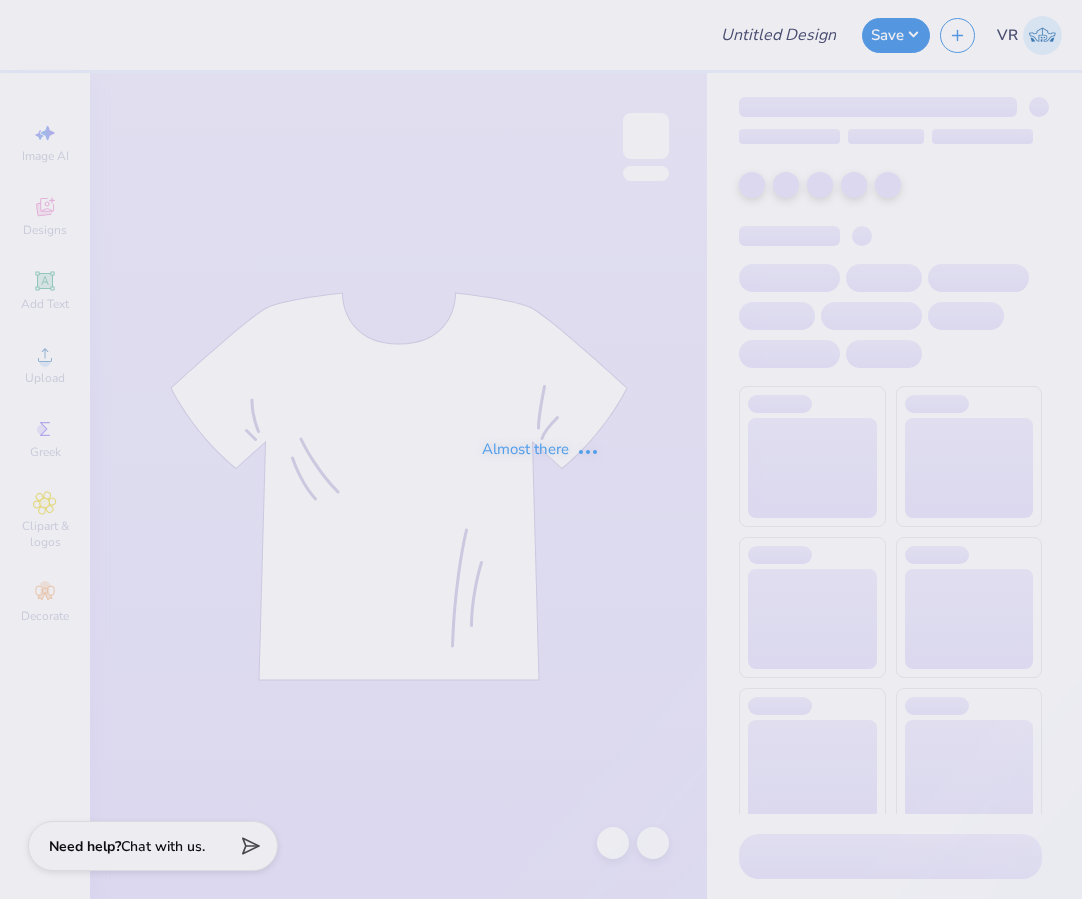 type on "hats" 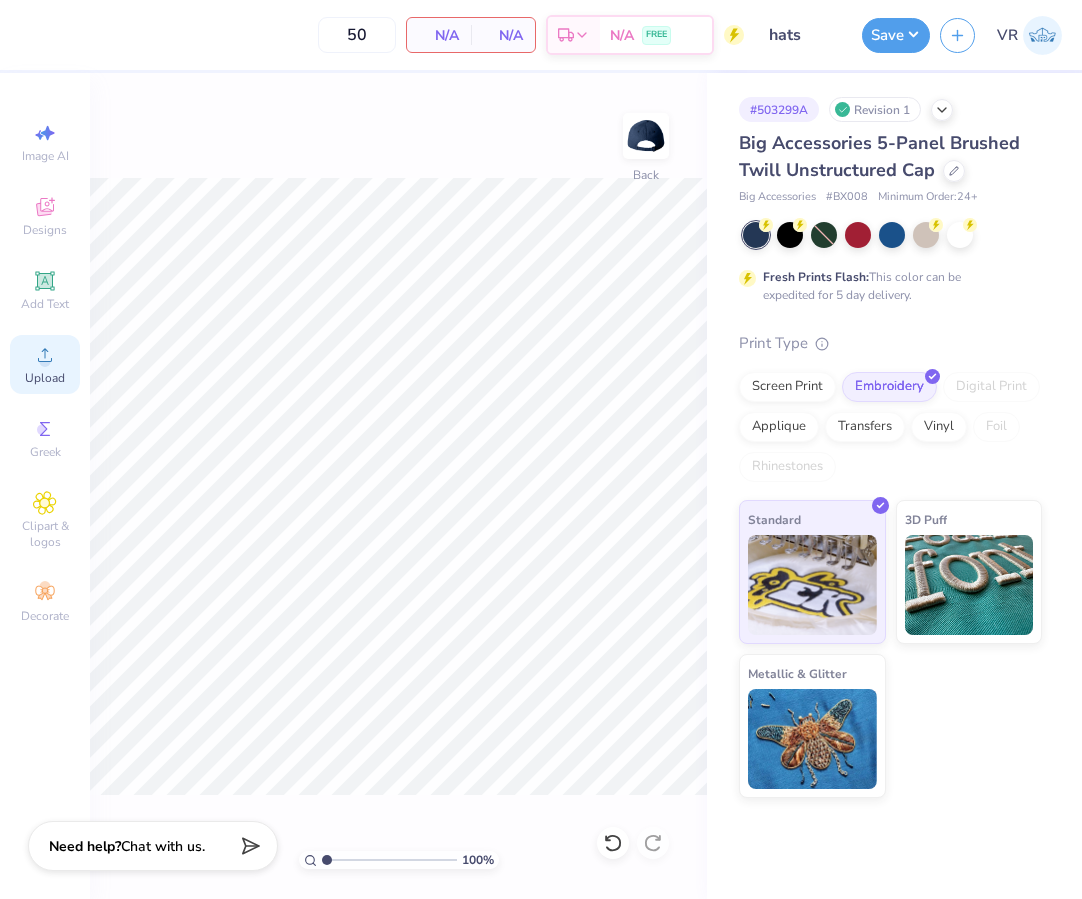 click 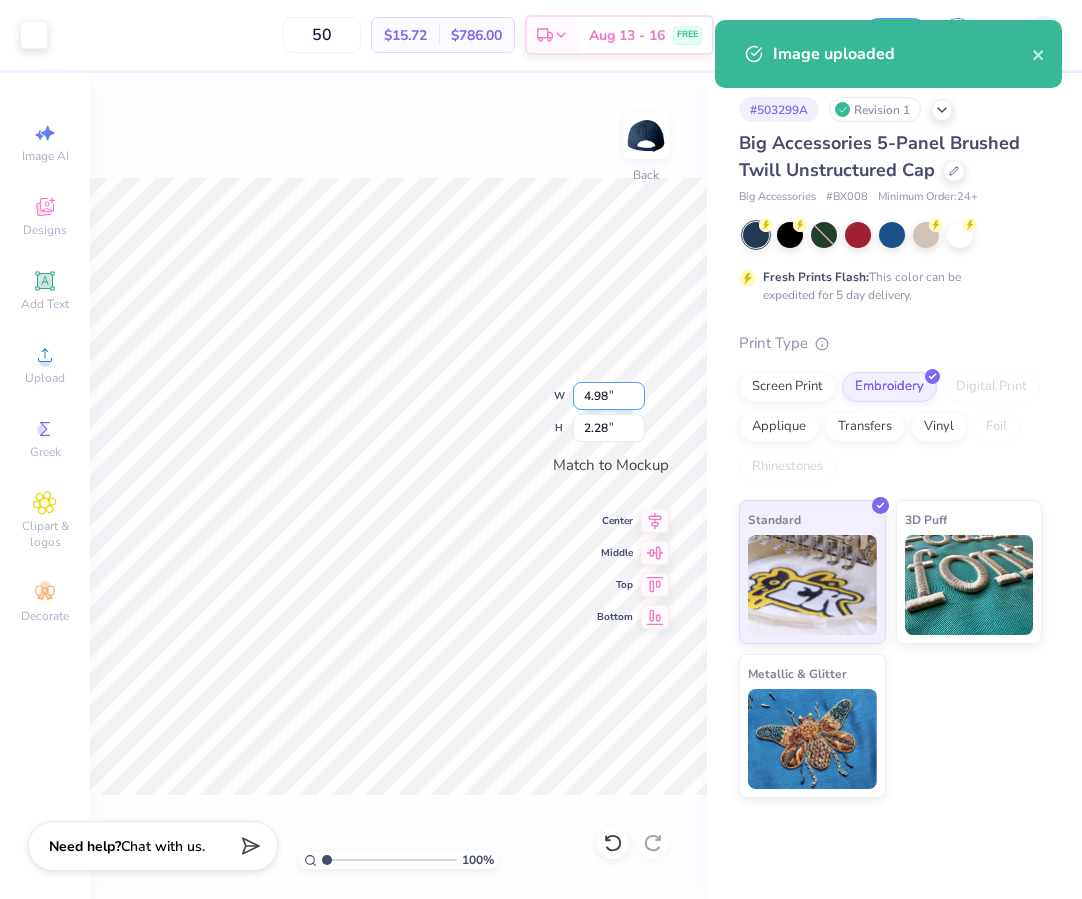 click on "4.98" at bounding box center [609, 396] 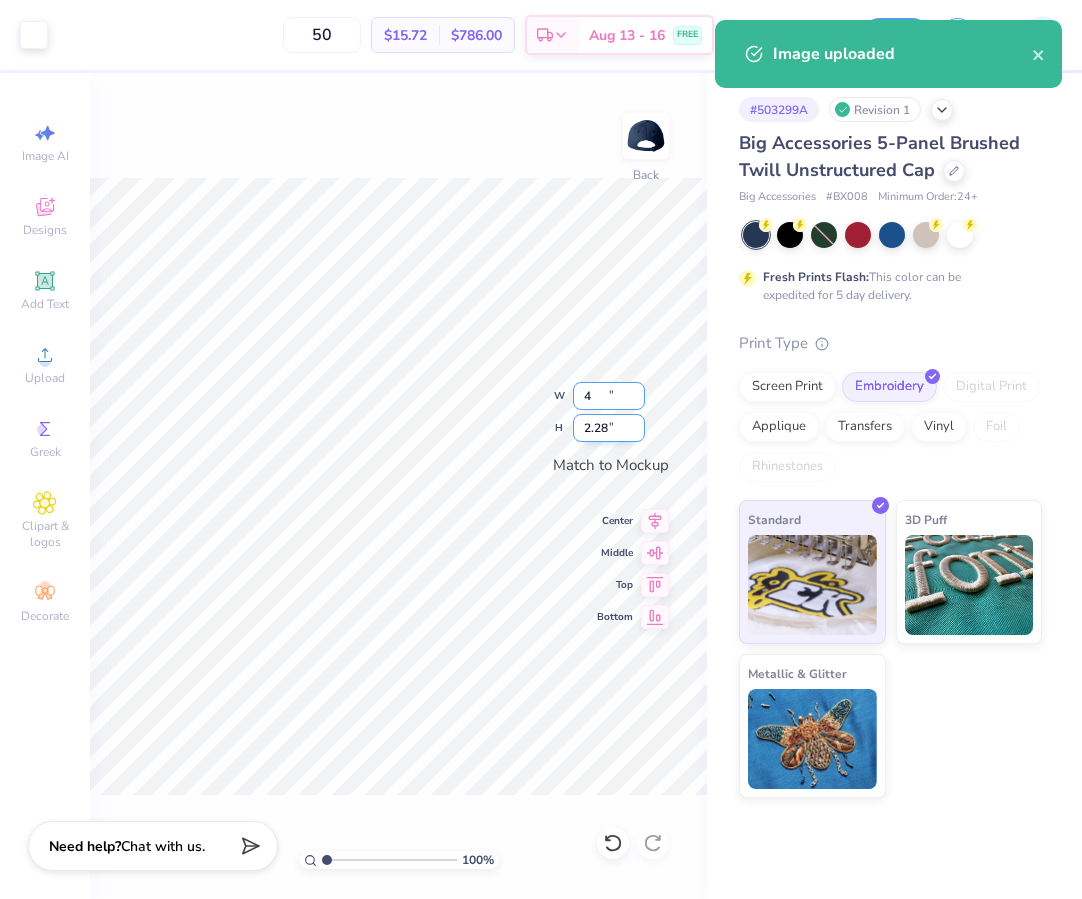 type on "4.00" 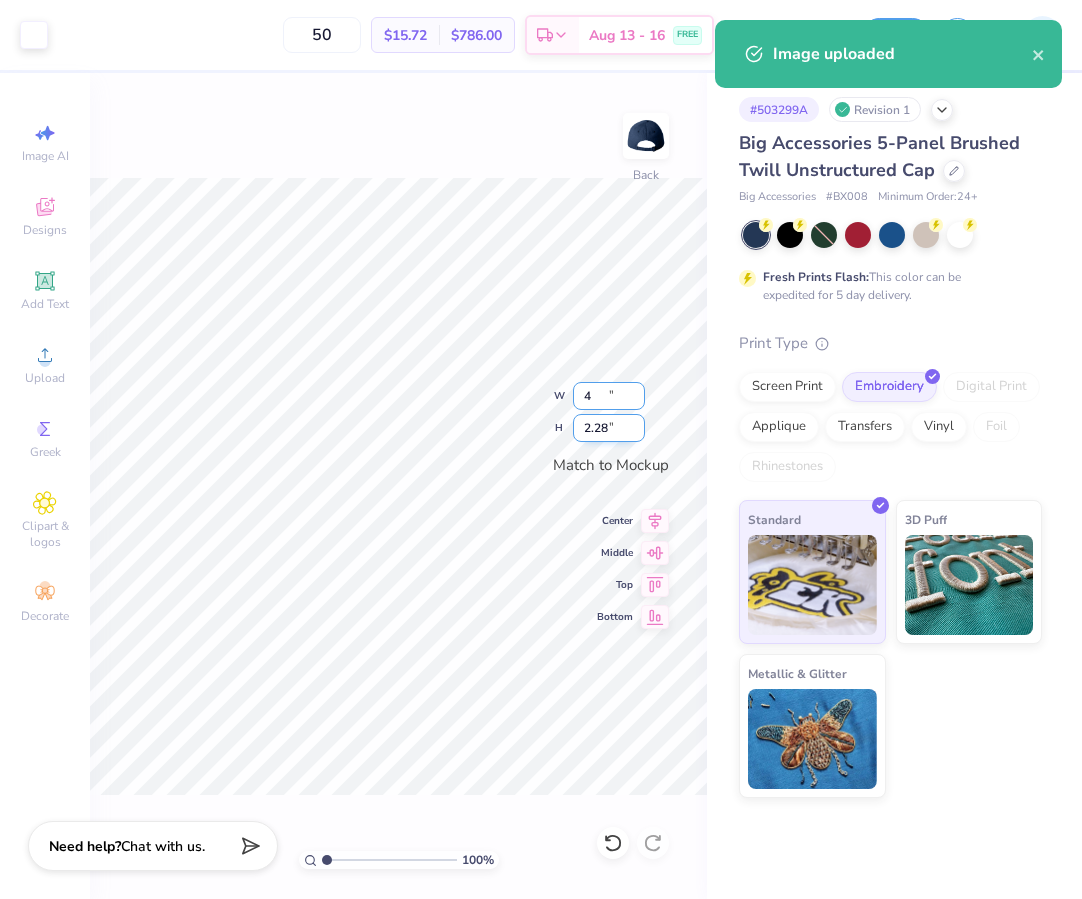type on "1.83" 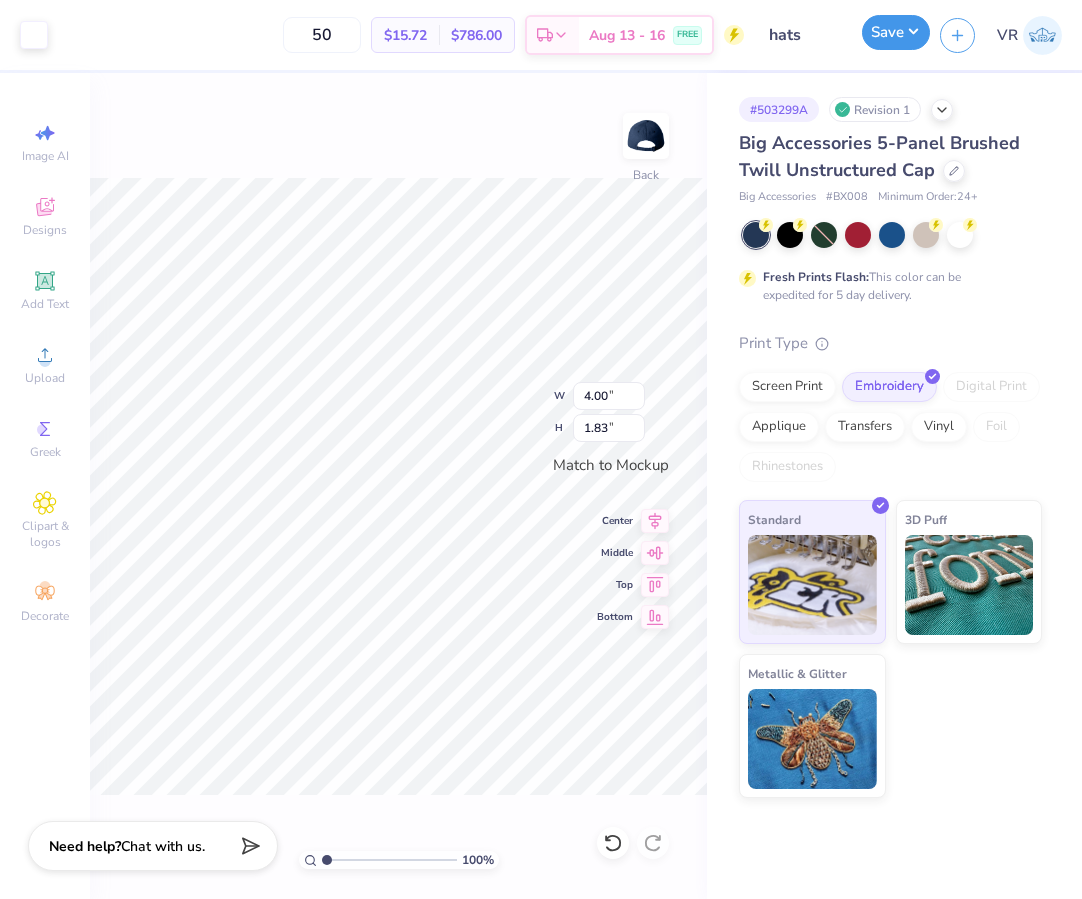 click on "Save" at bounding box center [896, 32] 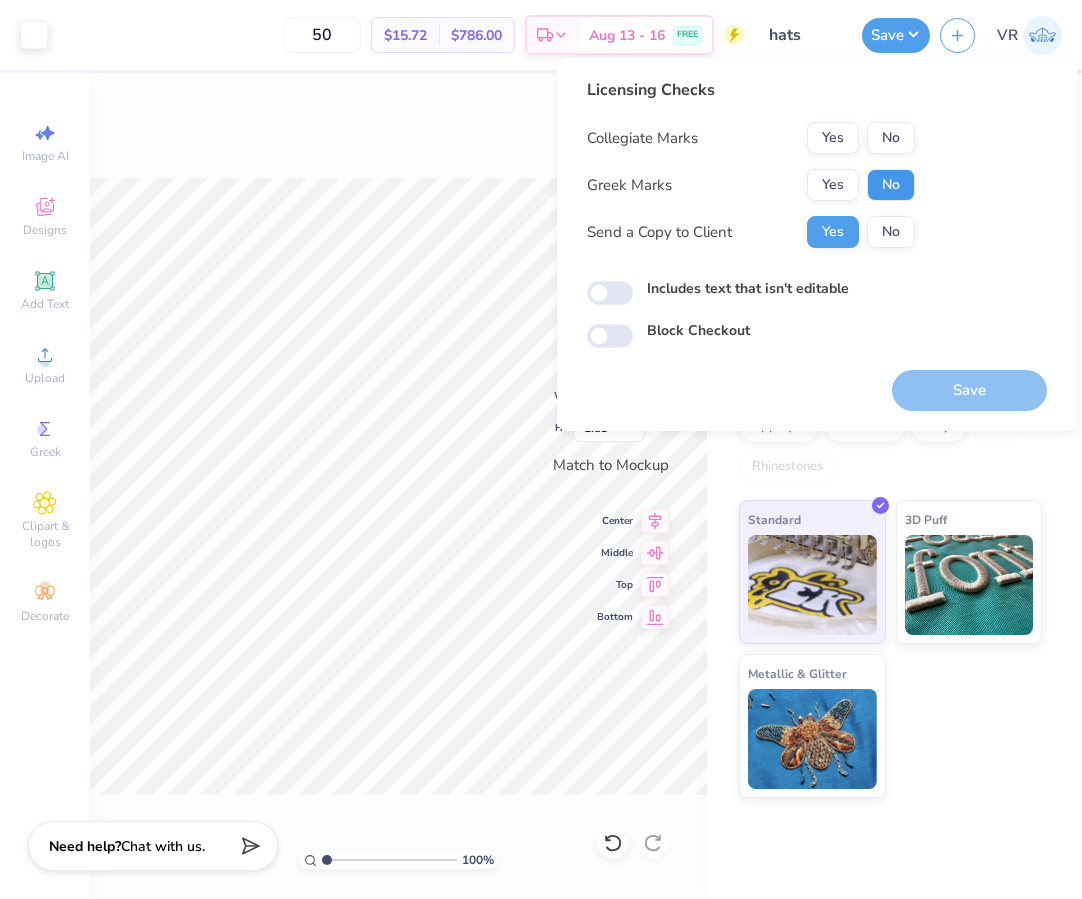 click on "No" at bounding box center [891, 185] 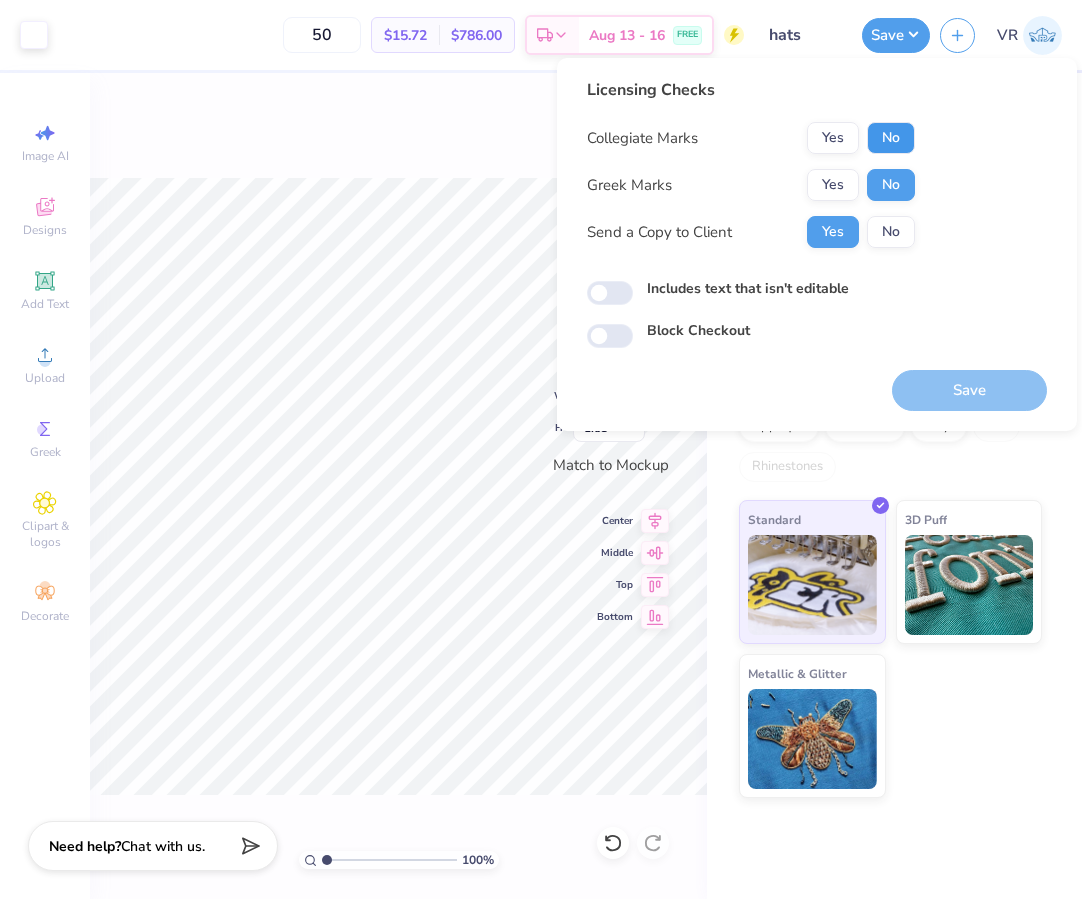 click on "No" at bounding box center (891, 138) 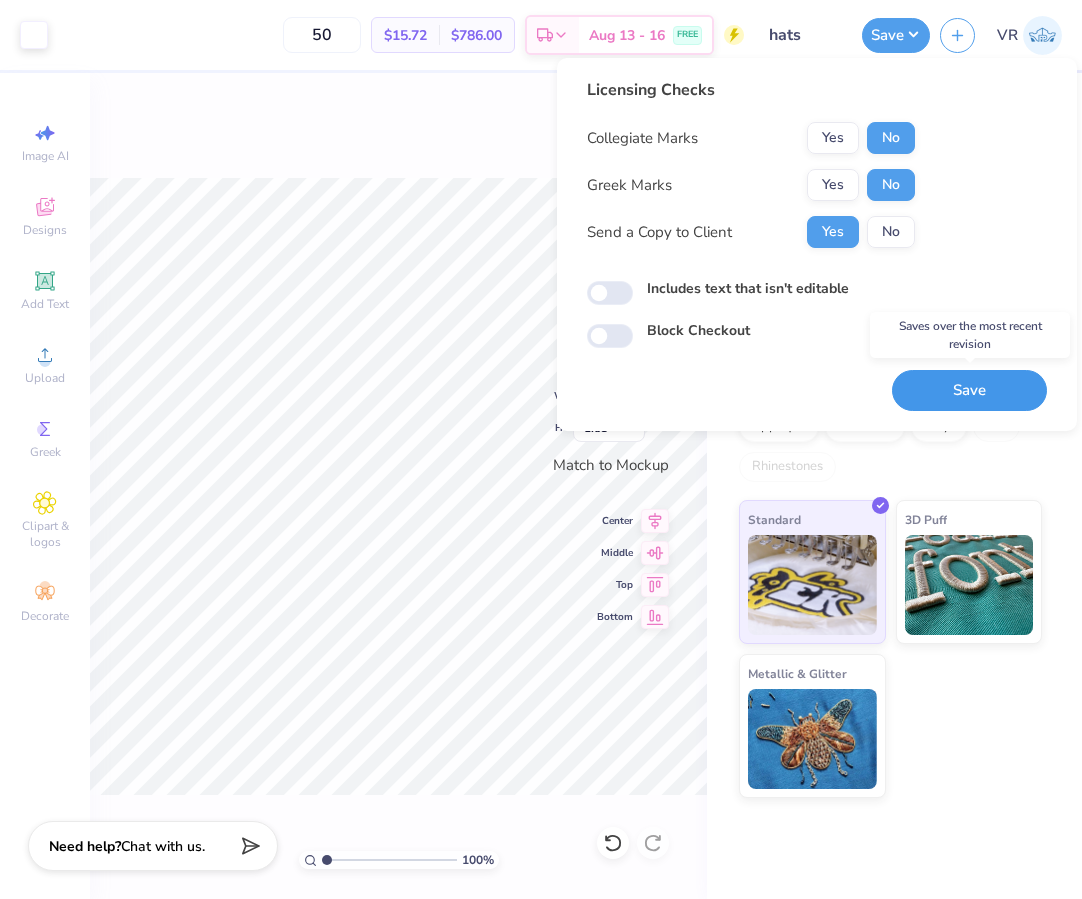 click on "Save" at bounding box center (969, 390) 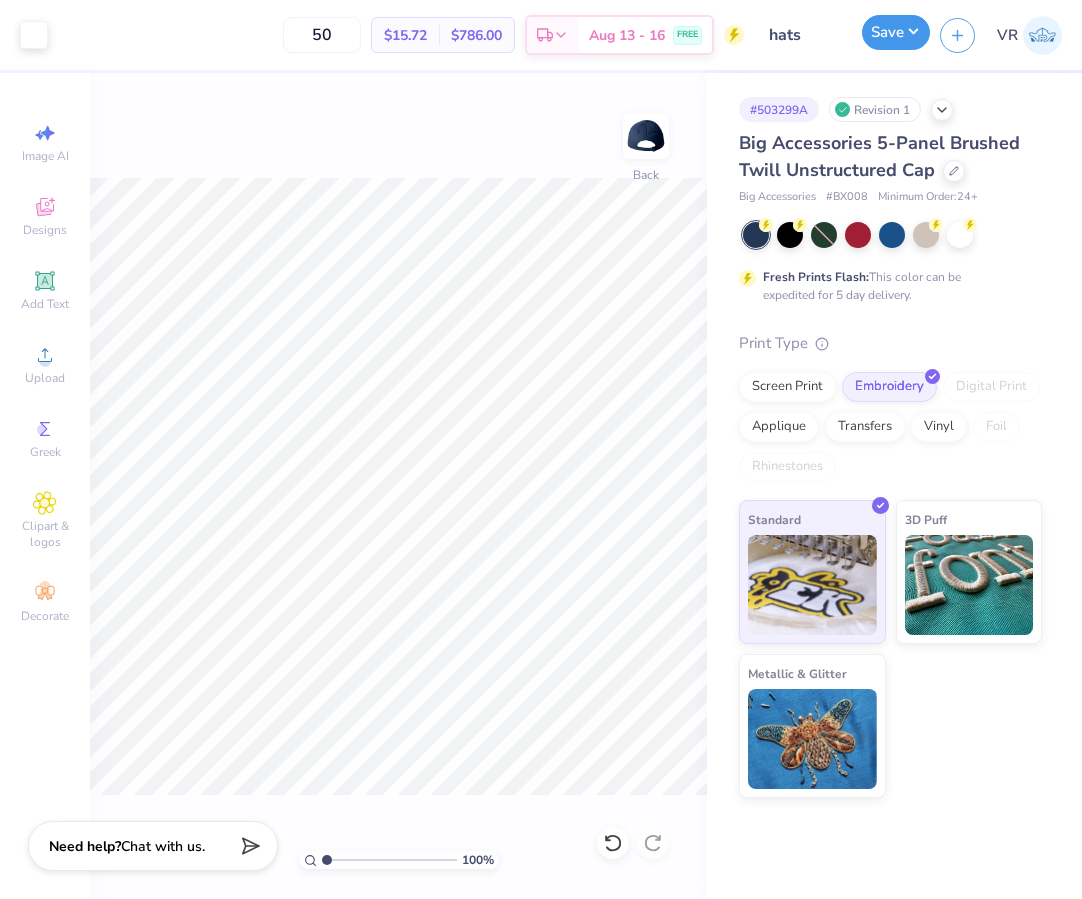 click on "Save" at bounding box center [896, 32] 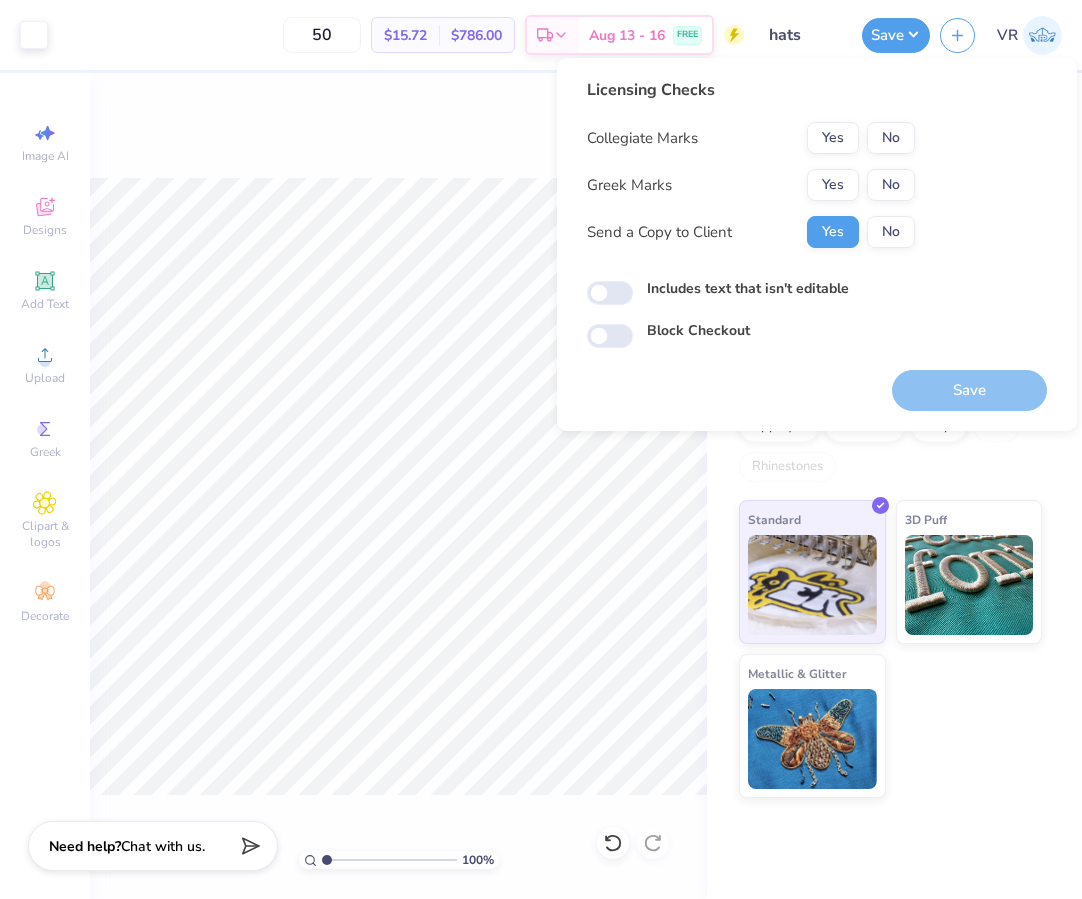 click on "100  % Back" at bounding box center [398, 486] 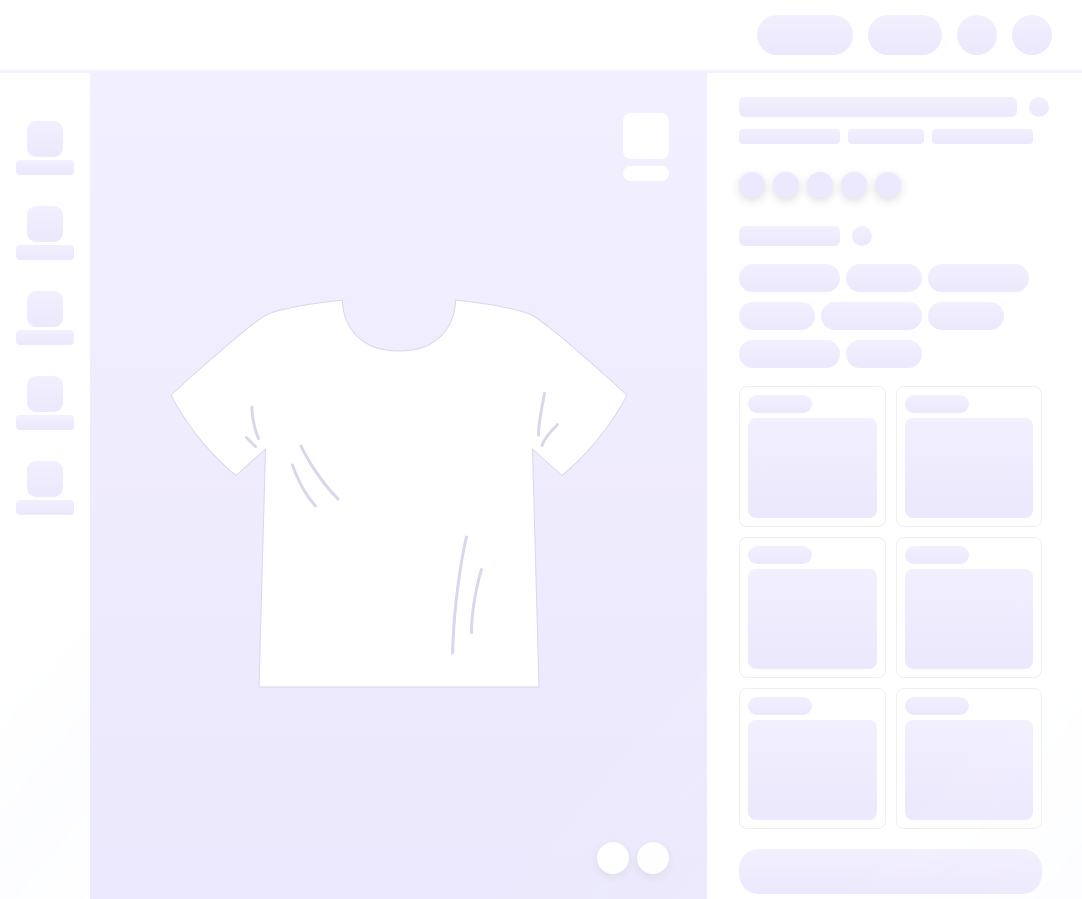scroll, scrollTop: 0, scrollLeft: 0, axis: both 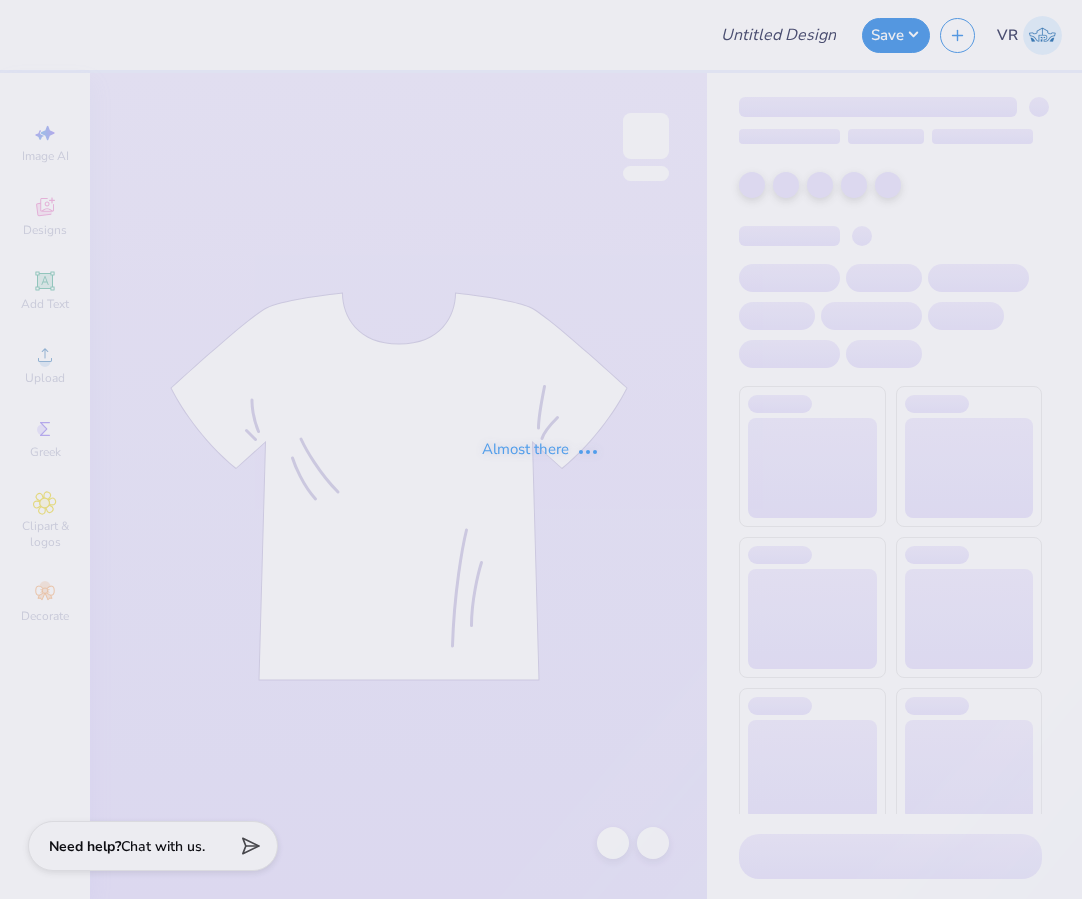 type on "DPhiE PPuff F25" 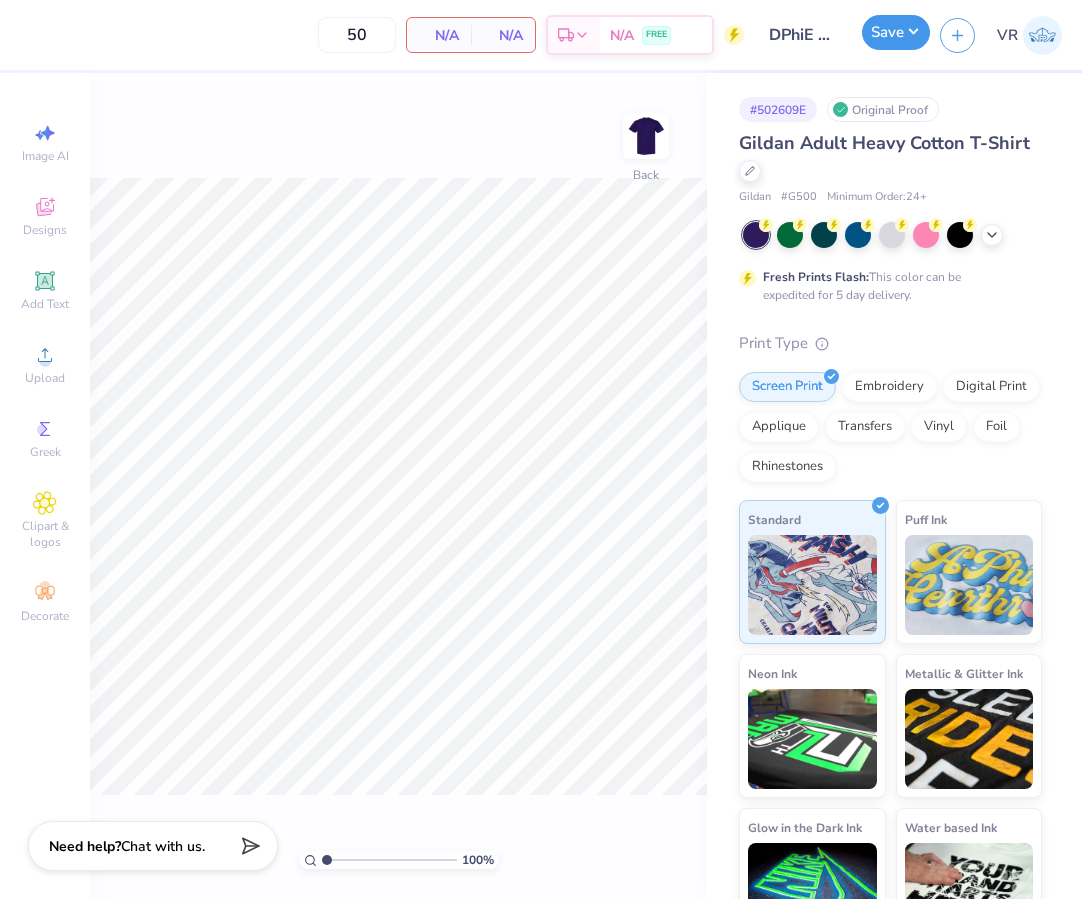 click on "Save" at bounding box center [896, 32] 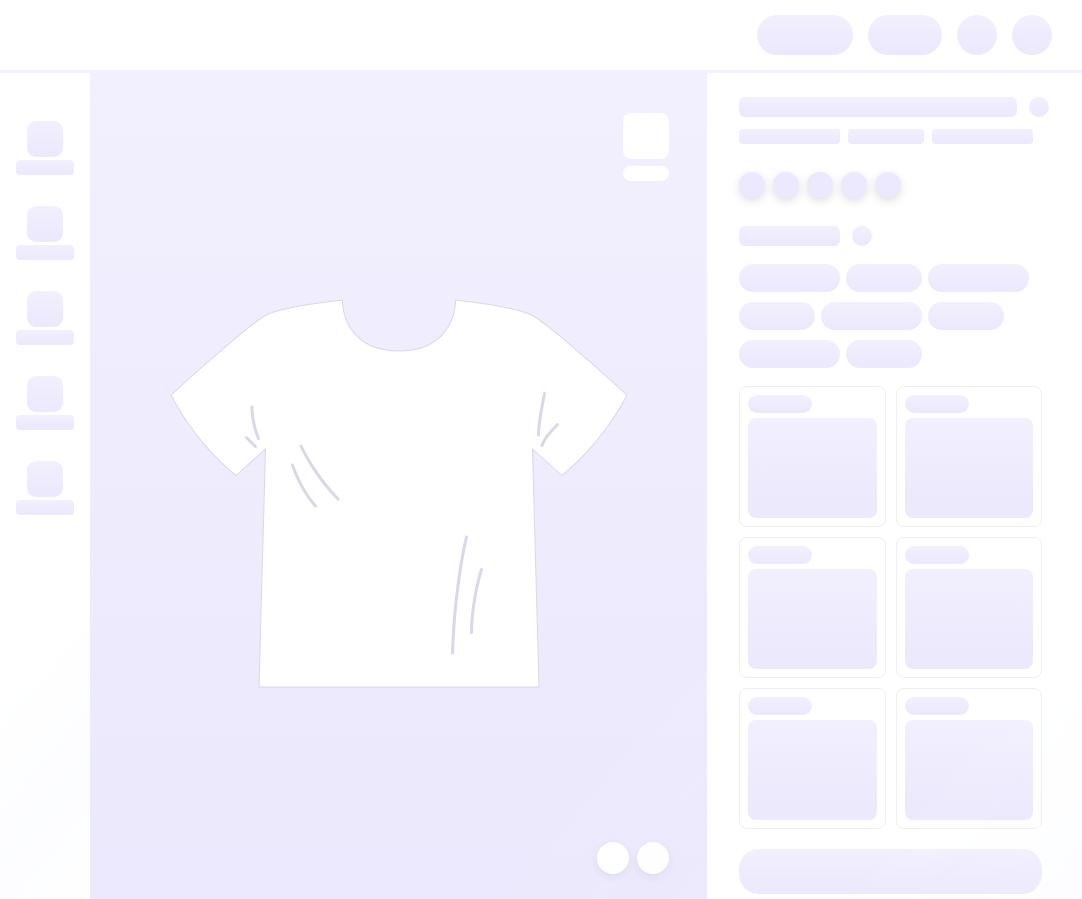 scroll, scrollTop: 0, scrollLeft: 0, axis: both 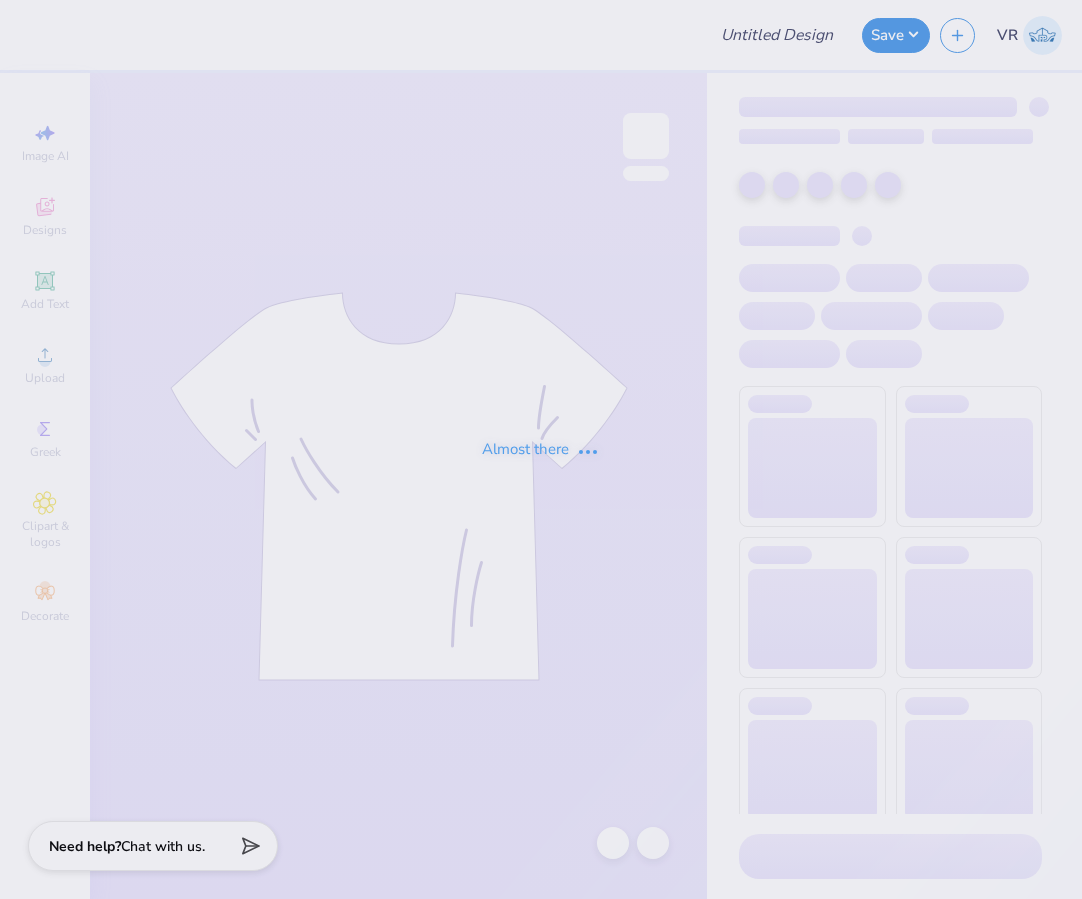 type on "DPhiE PPuff F25" 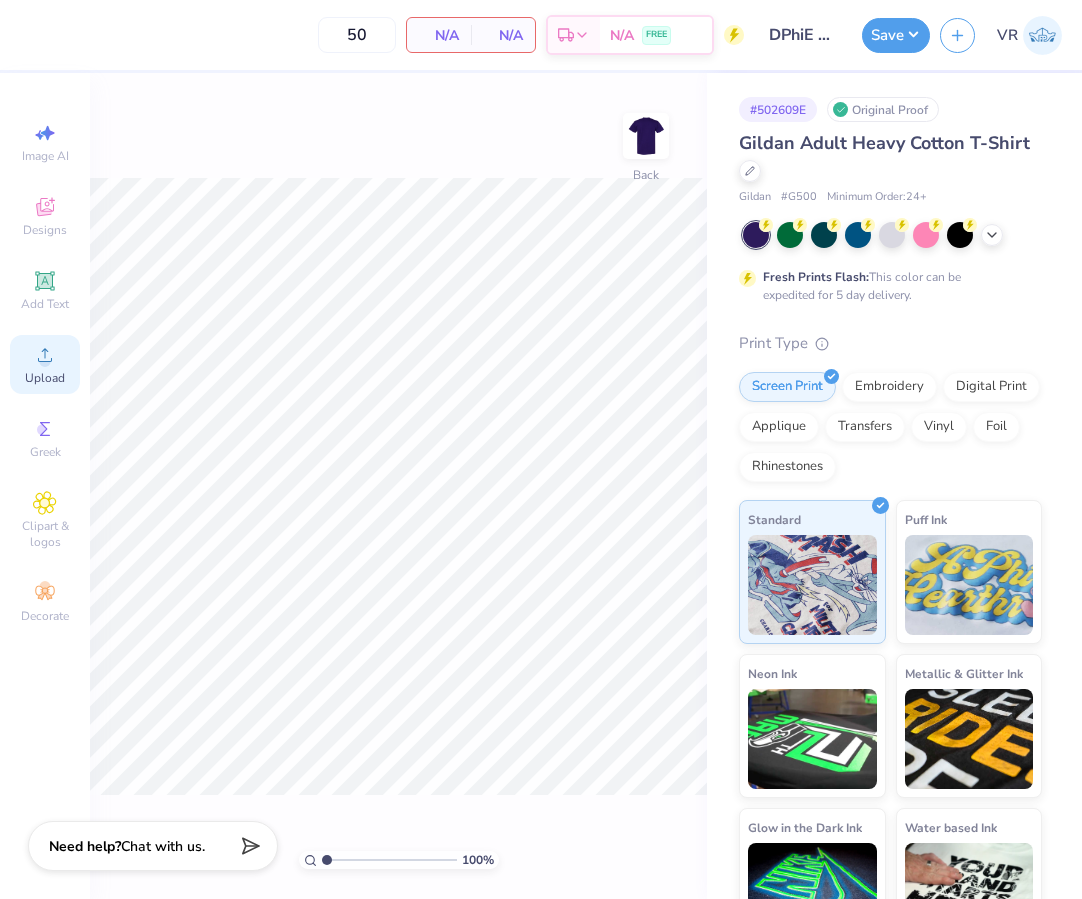 click on "Upload" at bounding box center (45, 364) 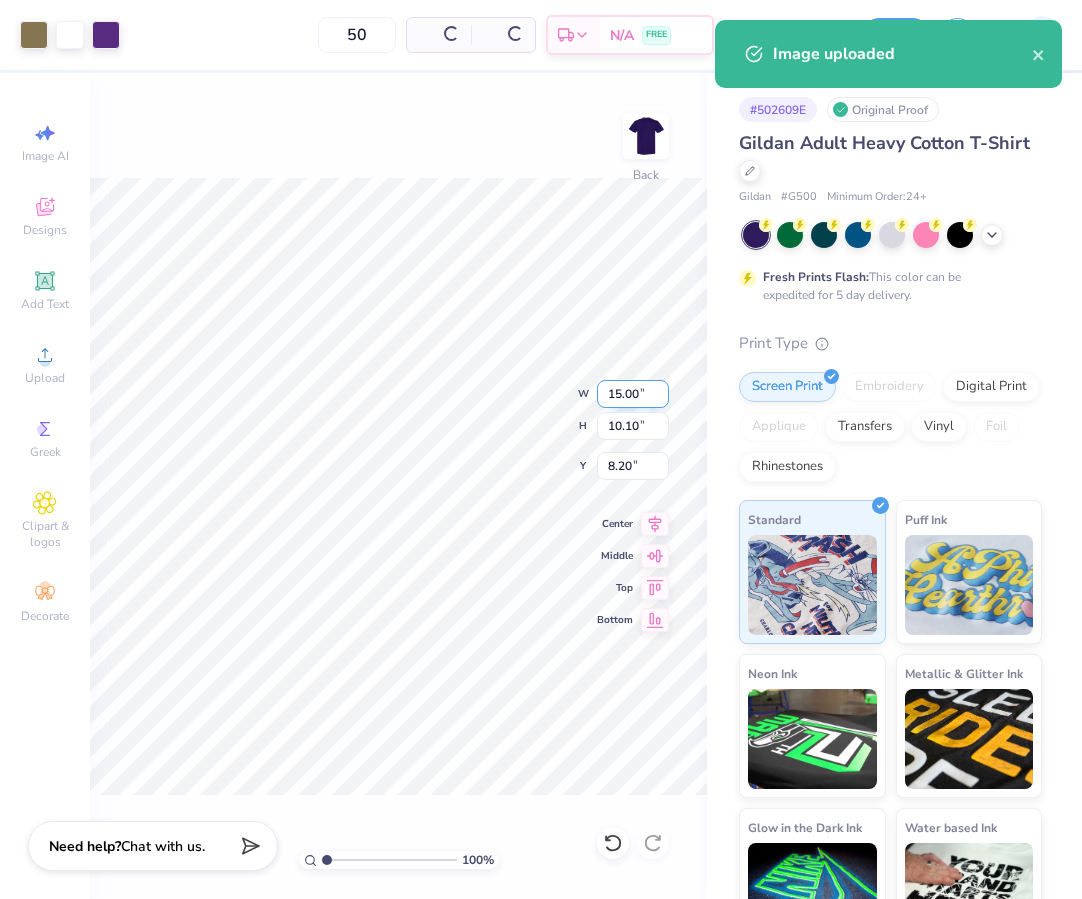 click on "15.00" at bounding box center (633, 394) 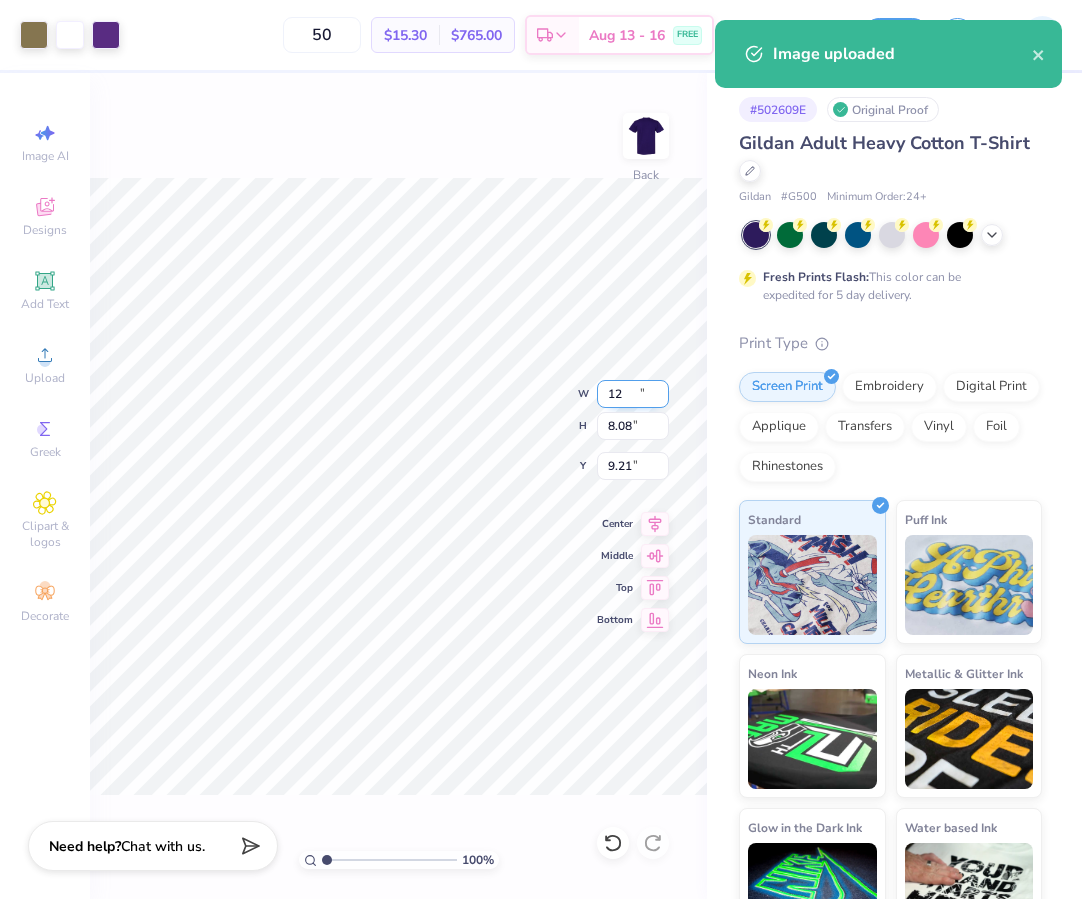 type on "12.00" 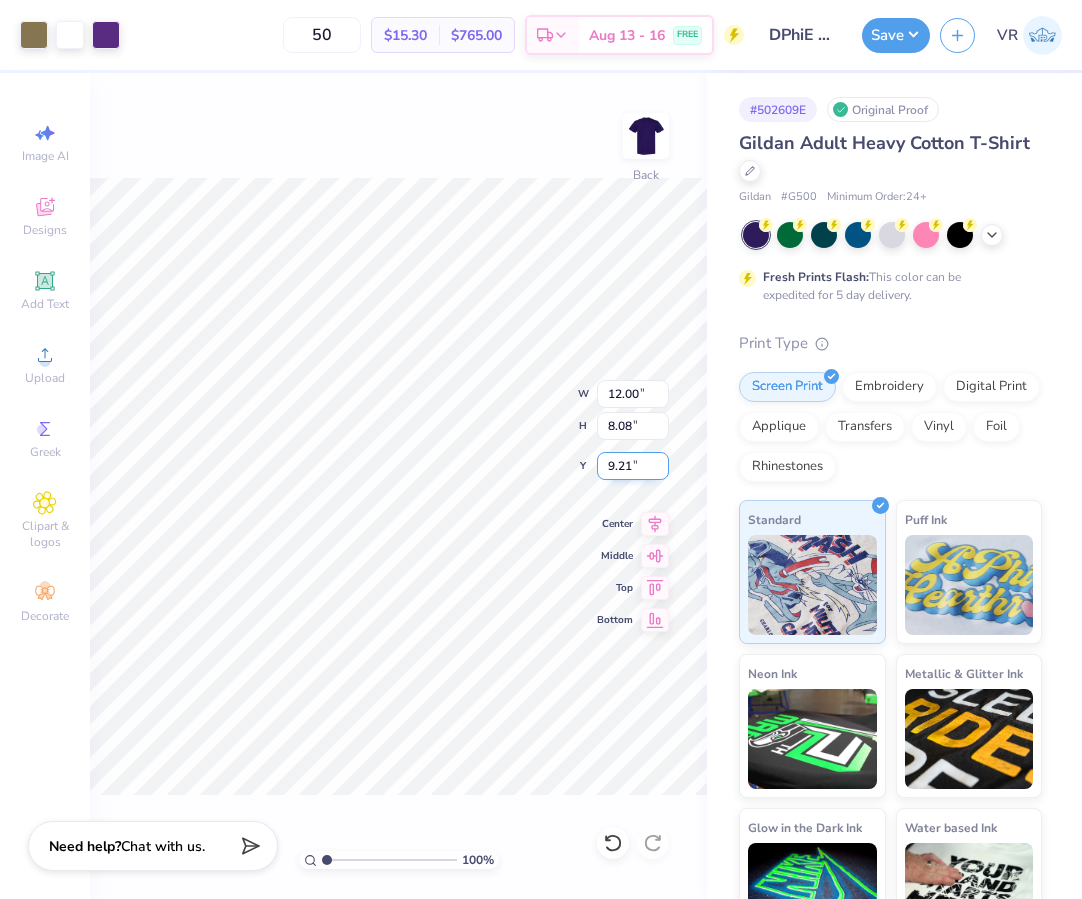 click on "9.21" at bounding box center (633, 466) 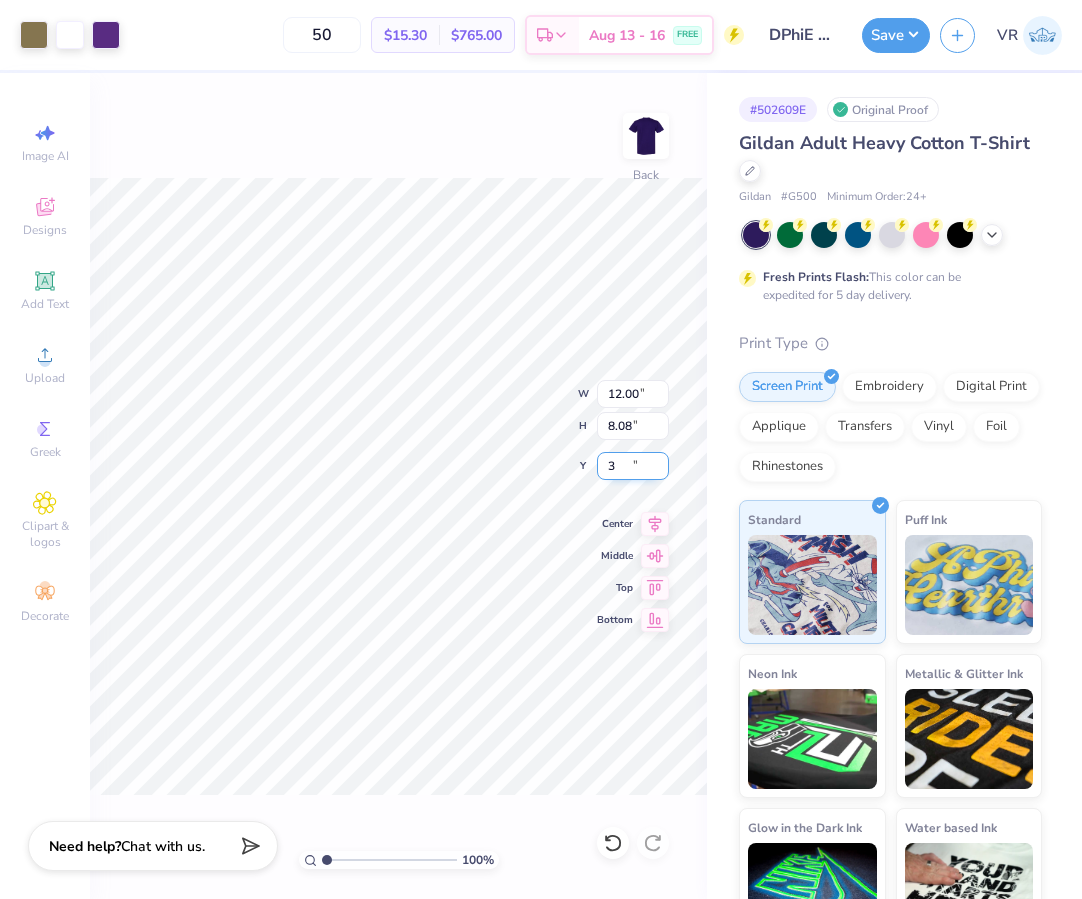 type on "3.00" 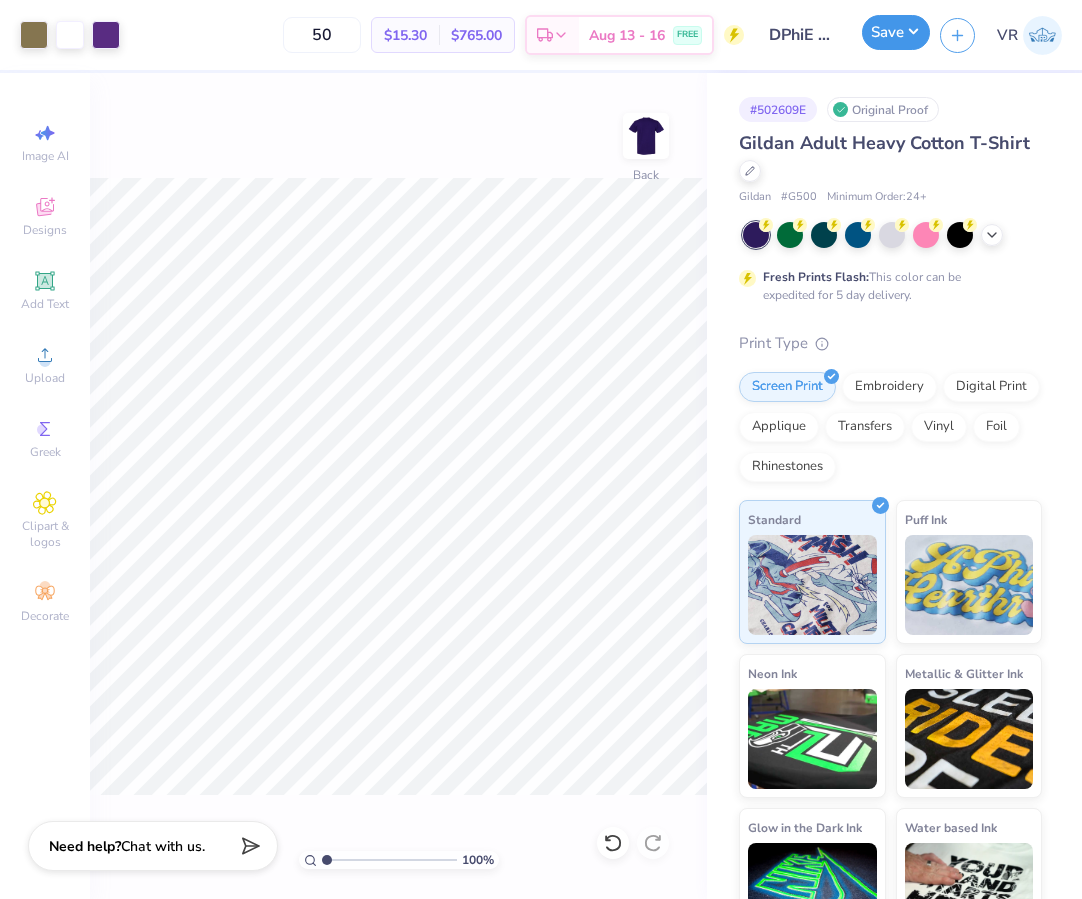 click on "Save" at bounding box center [896, 32] 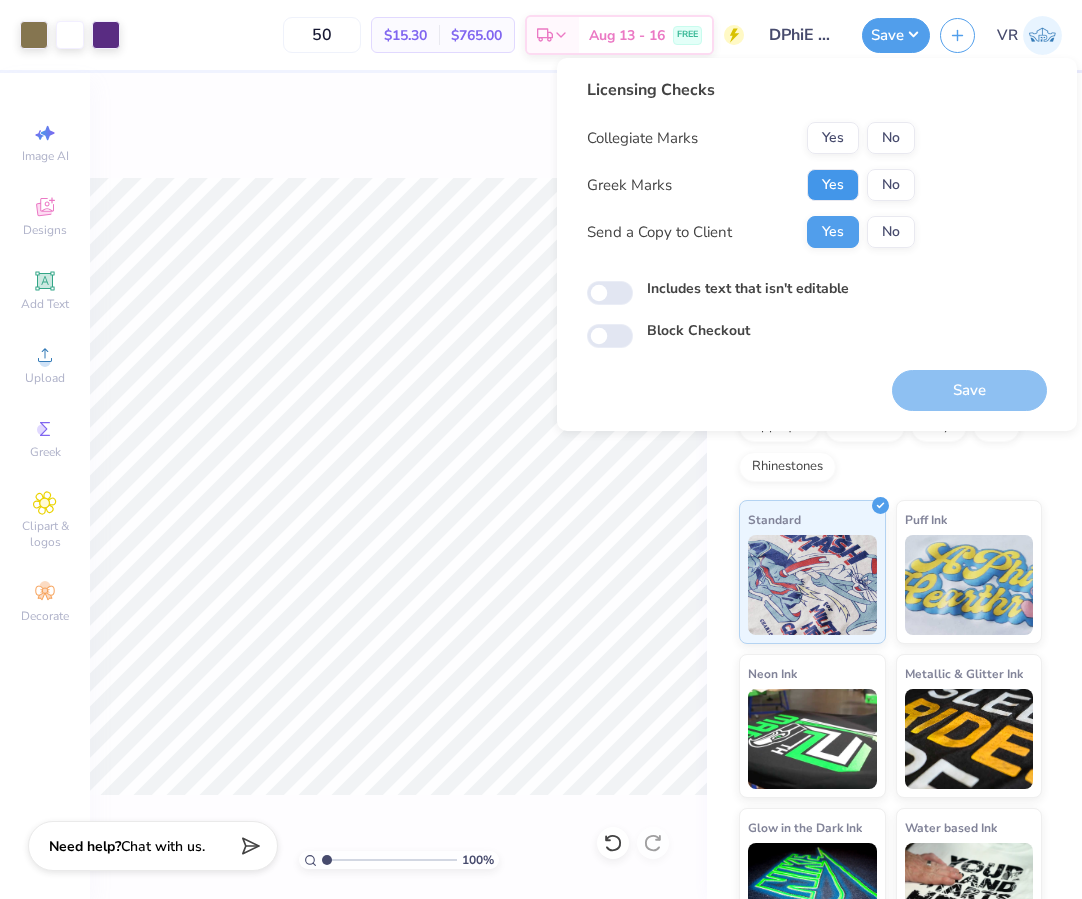 click on "Yes" at bounding box center [833, 185] 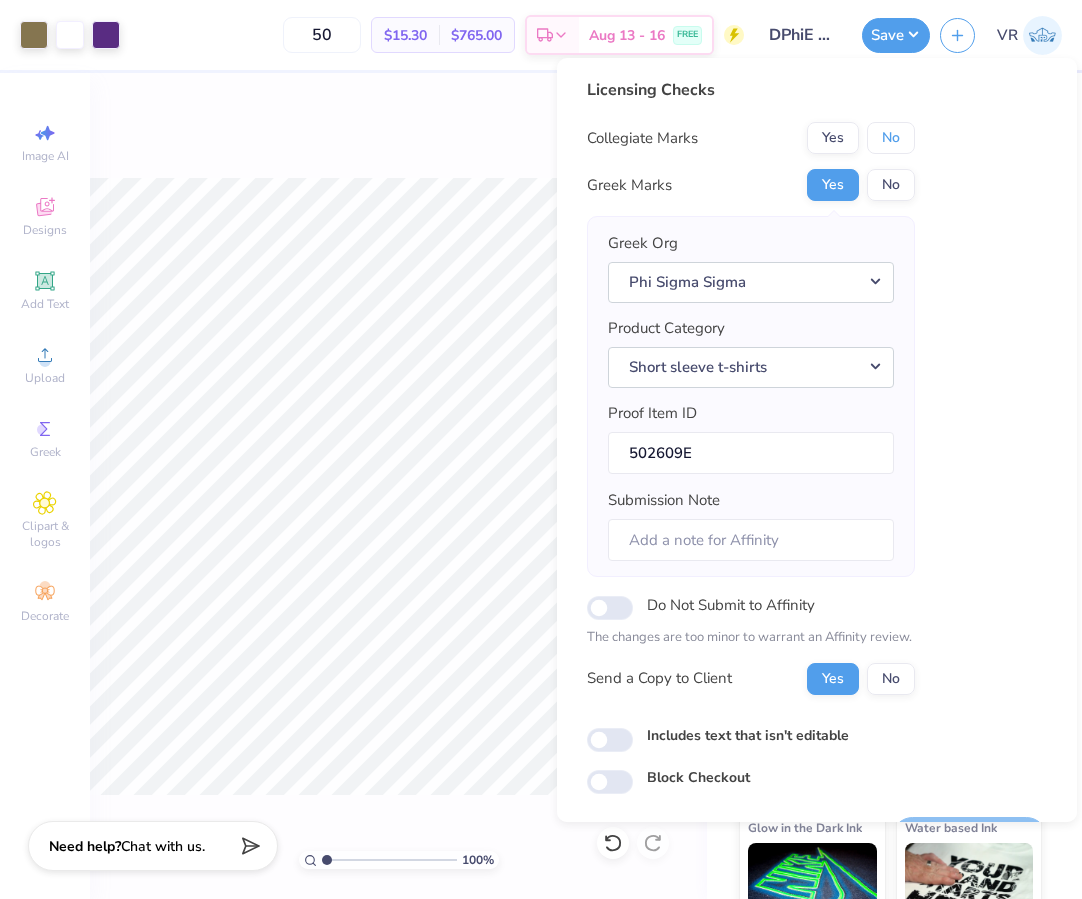 click on "No" at bounding box center (891, 138) 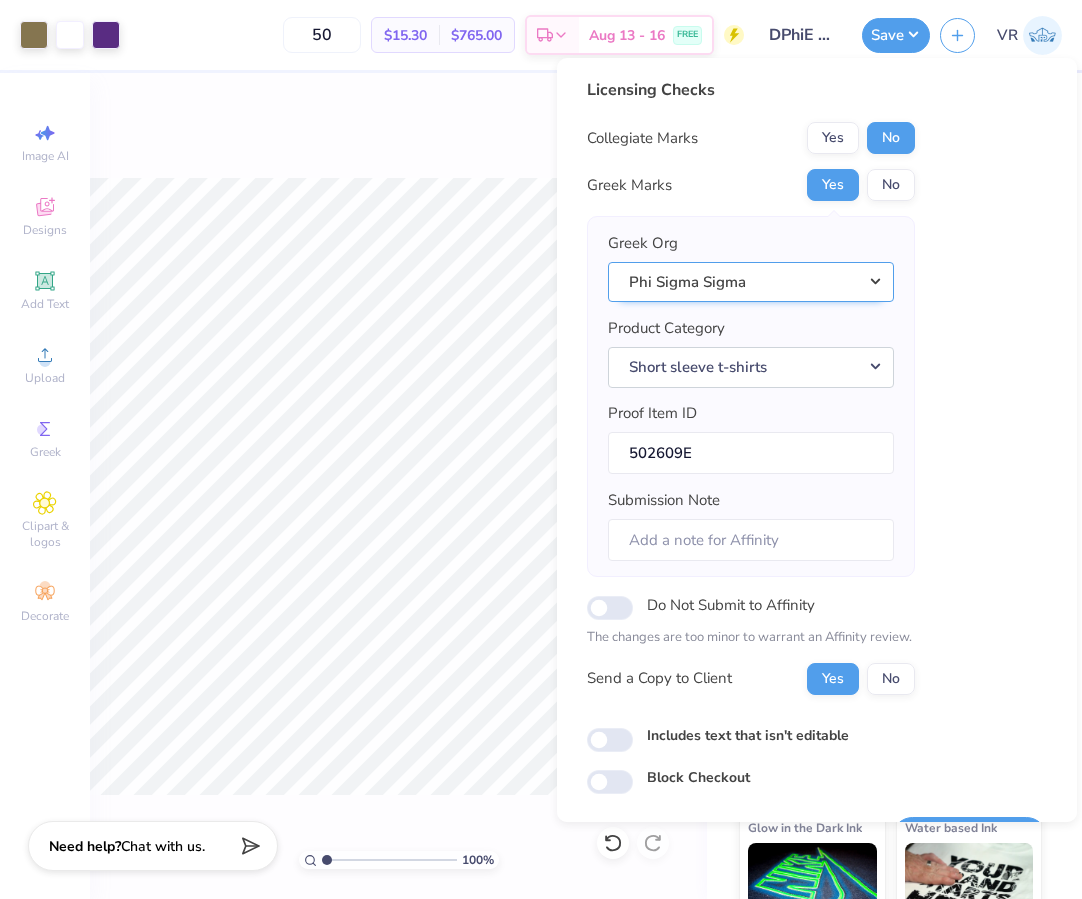 click on "Phi Sigma Sigma" at bounding box center [751, 282] 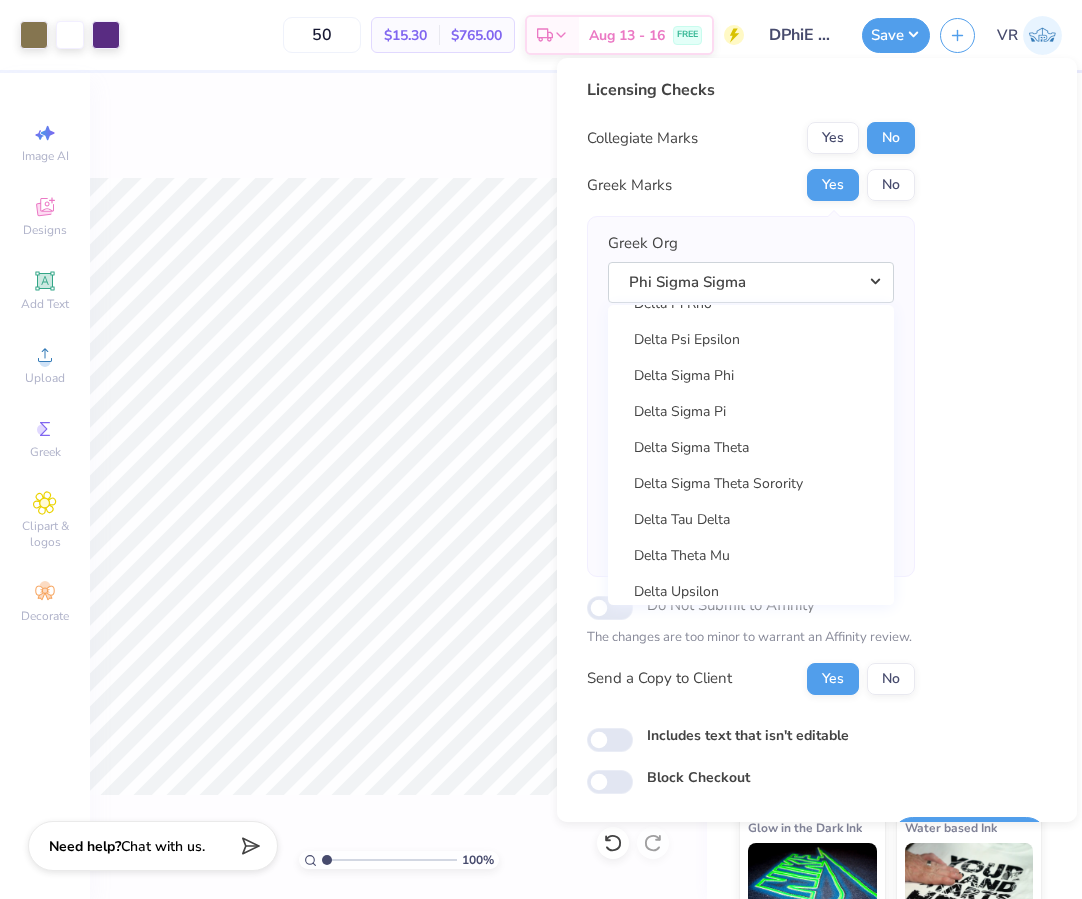 scroll, scrollTop: 5067, scrollLeft: 0, axis: vertical 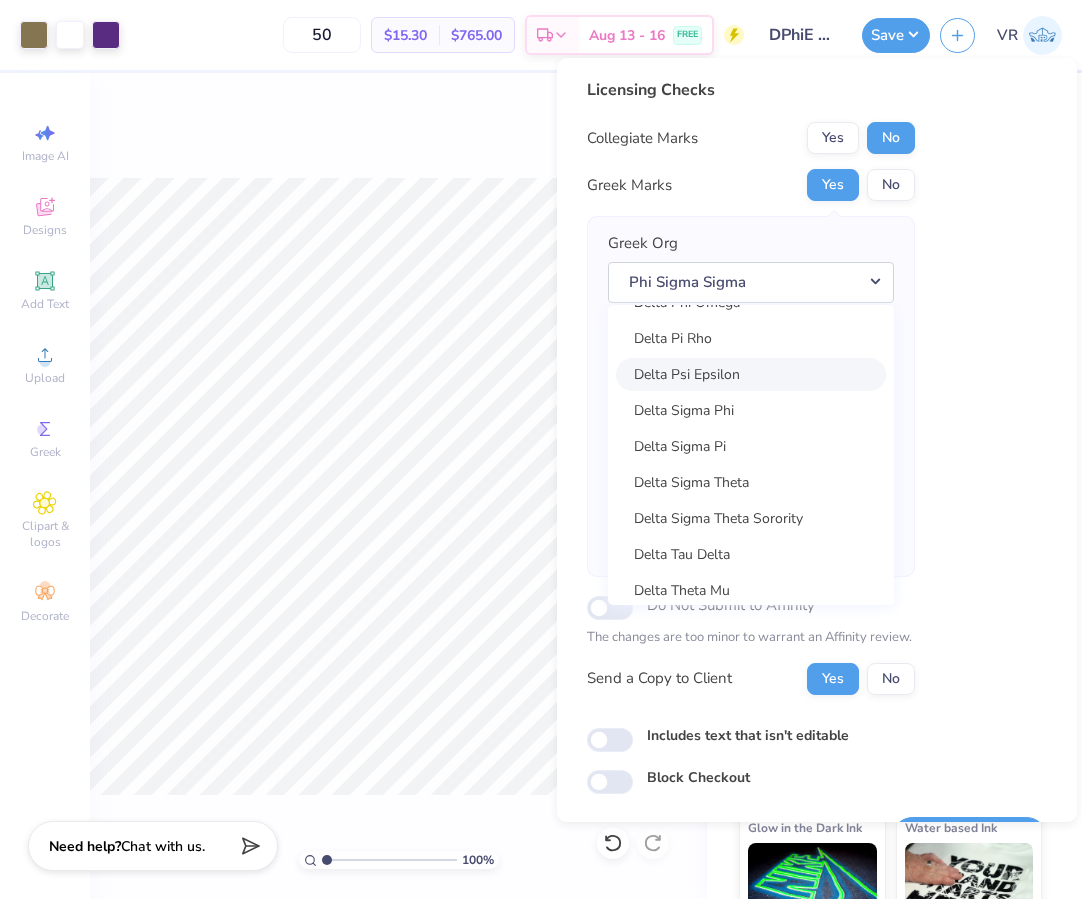 click on "Delta Psi Epsilon" at bounding box center (751, 374) 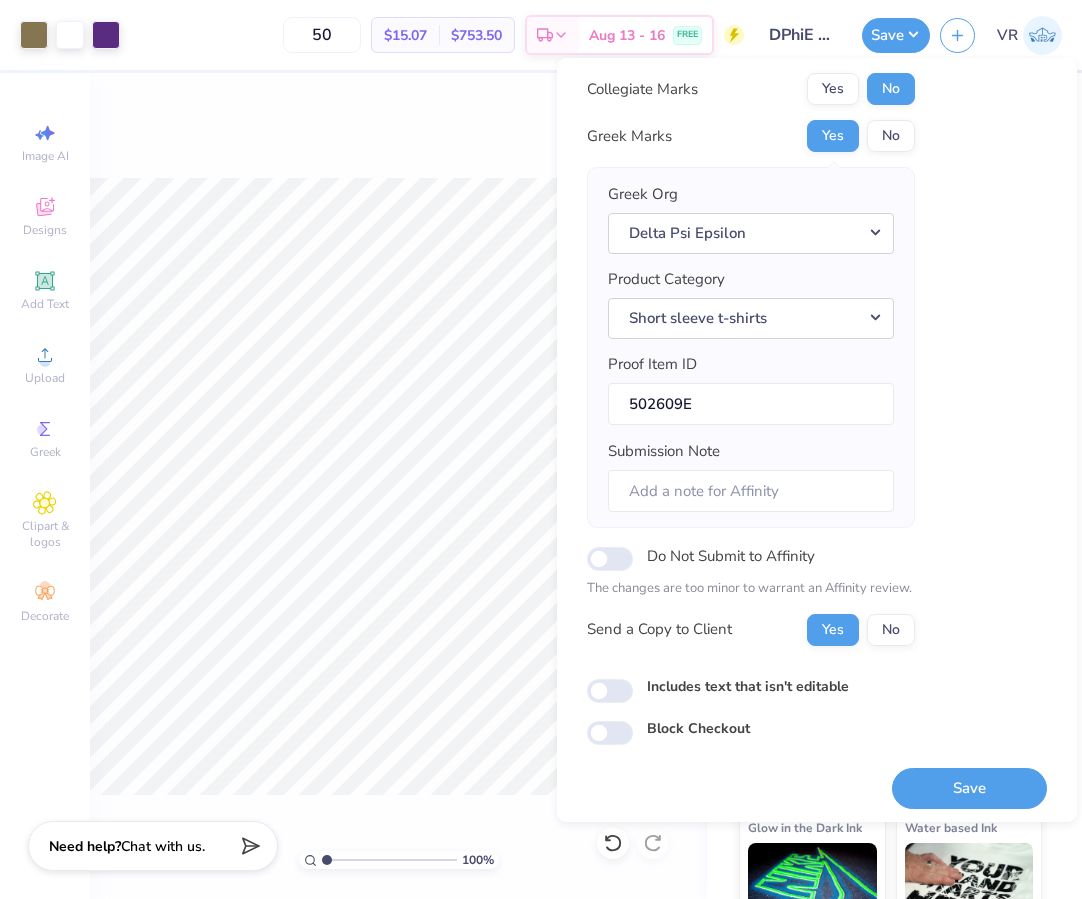 scroll, scrollTop: 55, scrollLeft: 0, axis: vertical 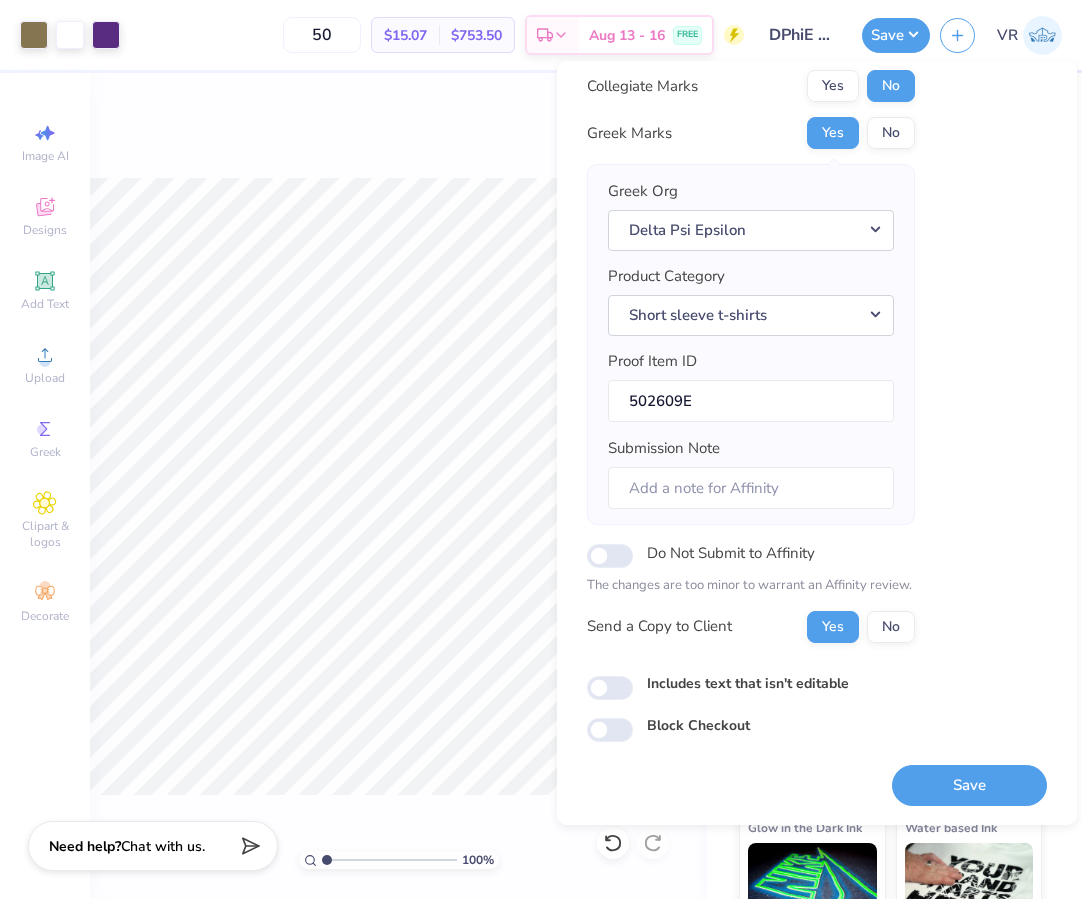 click on "Greek Org Delta Psi Epsilon Acacia Actuarial Society Adam Smith Society Adelphikos Aero Design Team Agara Bio Alpha Chi Alpha Chi Delta Alpha Chi Omega Alpha Chi Rho Alpha Chi Sigma Alpha Club Alpha Delta Gamma Alpha Delta Phi Alpha Delta Pi Alpha Delta Theta Alpha Epsilon Delta Alpha Epsilon Phi Alpha Epsilon Pi Alpha Eta Mu Beta Alpha Eta Rho Alpha Gamma Delta Alpha Gamma Rho Alpha Kappa Alpha Kappa Alpha Alpha Kappa Delta alpha Kappa Delta Phi Alpha Kappa Lambda Alpha Kappa Psi Alpha Lambda Delta Alpha Lambda Delta Honor Society Alpha Nu Omega Alpha Omega Epsilon Alpha Omega Phi Fraternity & Sorority Alpha Omicron Pi Alpha Phi Alpha Phi Alpha Alpha Phi Delta alpha phi gamma Alpha Phi Omega Alpha Phi Sigma Alpha Phi Sorority Alpha Pi Alpha Pi Omega Alpha Psi Lambda Alpha Psi Omega Alpha Rho Chi Alpha Sigma Alpha Alpha Sigma Kappa Alpha Sigma Phi Alpha Sigma Tau Alpha Sigma Upsilon Alpha Tau Omega Alpha Tau Pi Alpha Xi Delta Alpha Zeta Cook American Academy of Environmental Engineers Behind the Scenes Ceres" at bounding box center (751, 215) 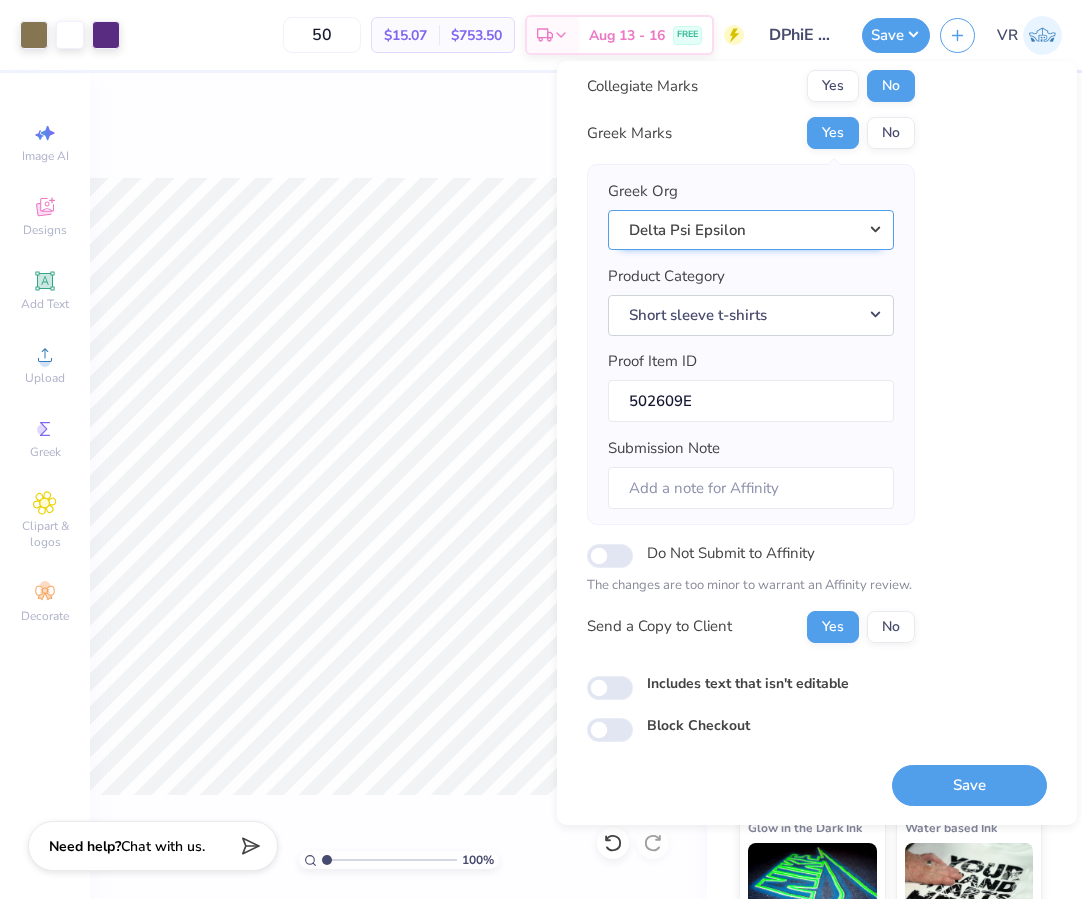 click on "Delta Psi Epsilon" at bounding box center (751, 230) 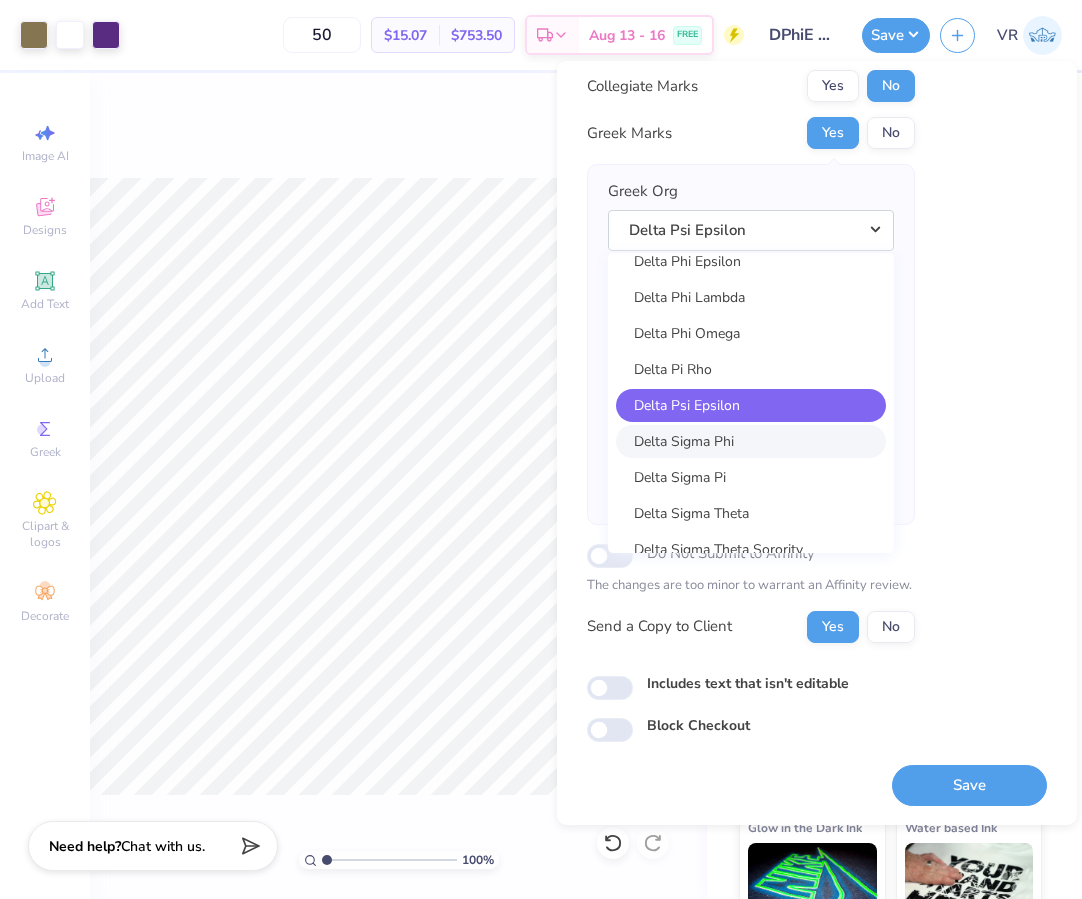scroll, scrollTop: 4967, scrollLeft: 0, axis: vertical 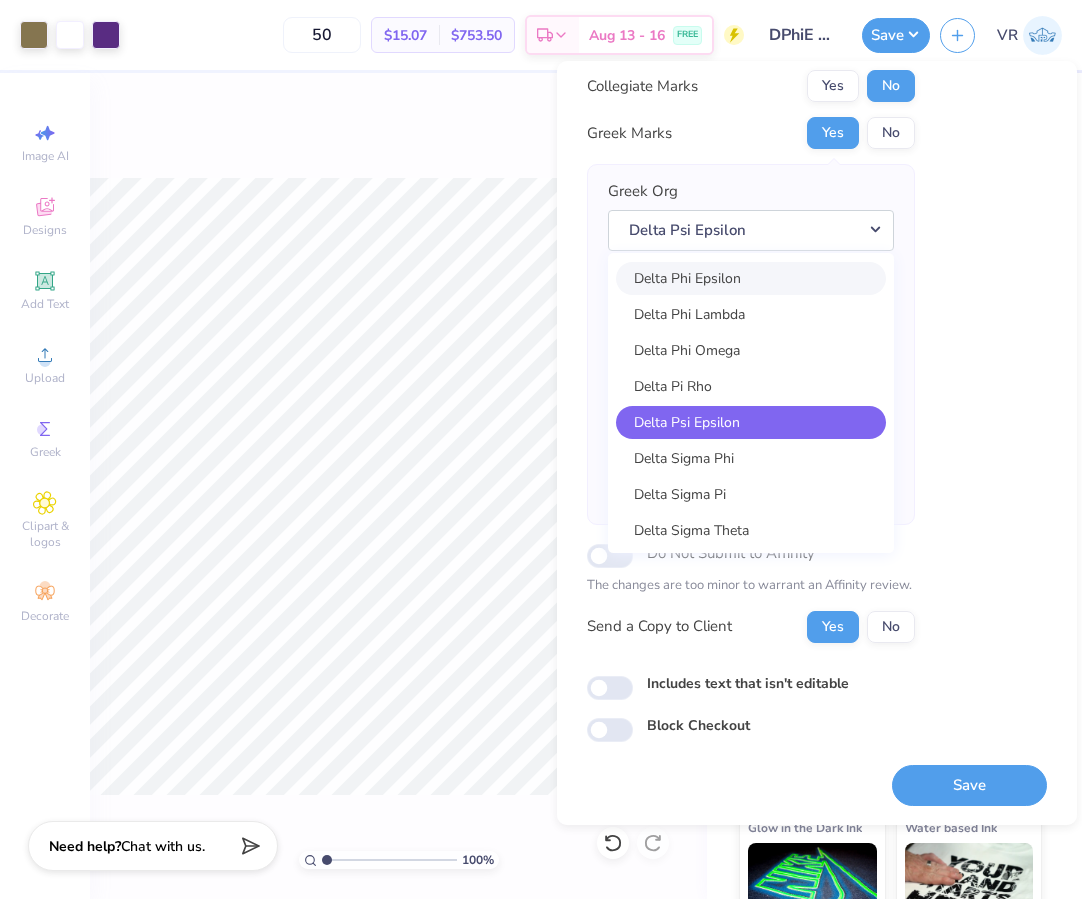 click on "Delta Phi Epsilon" at bounding box center [751, 278] 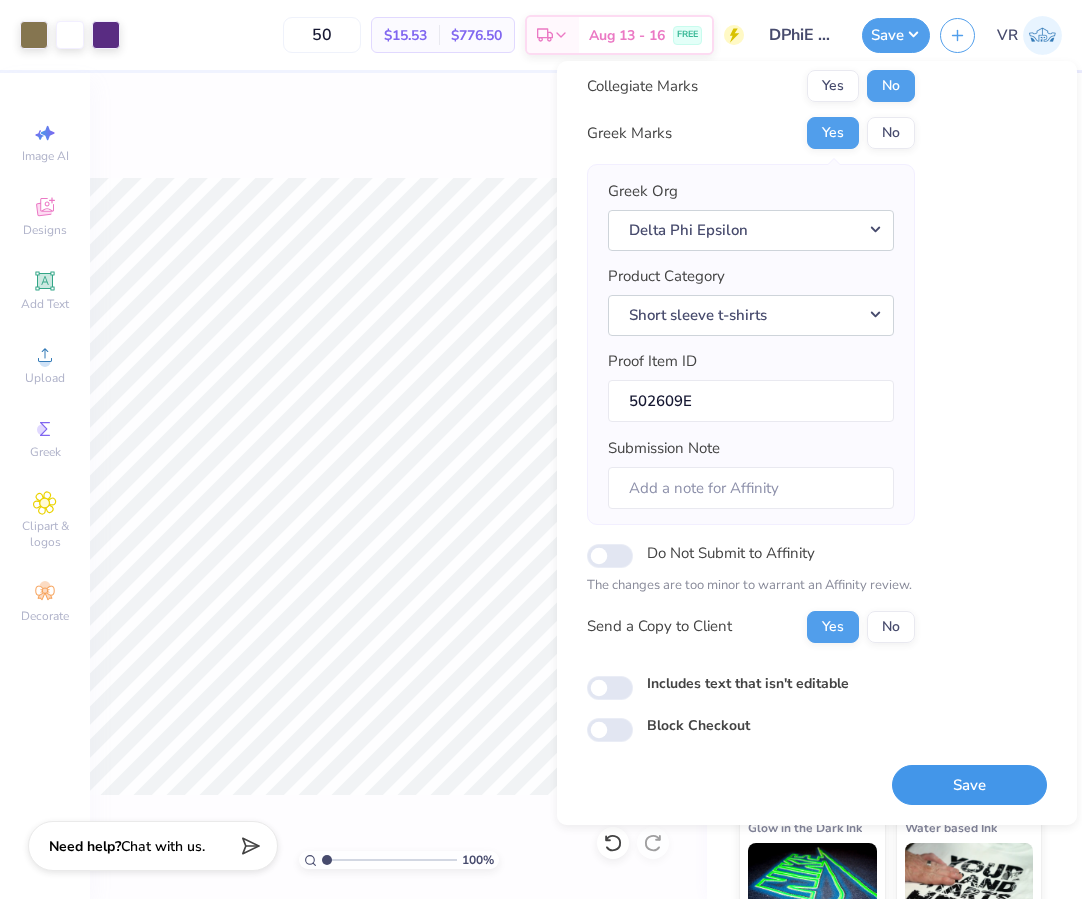click on "Save" at bounding box center [969, 785] 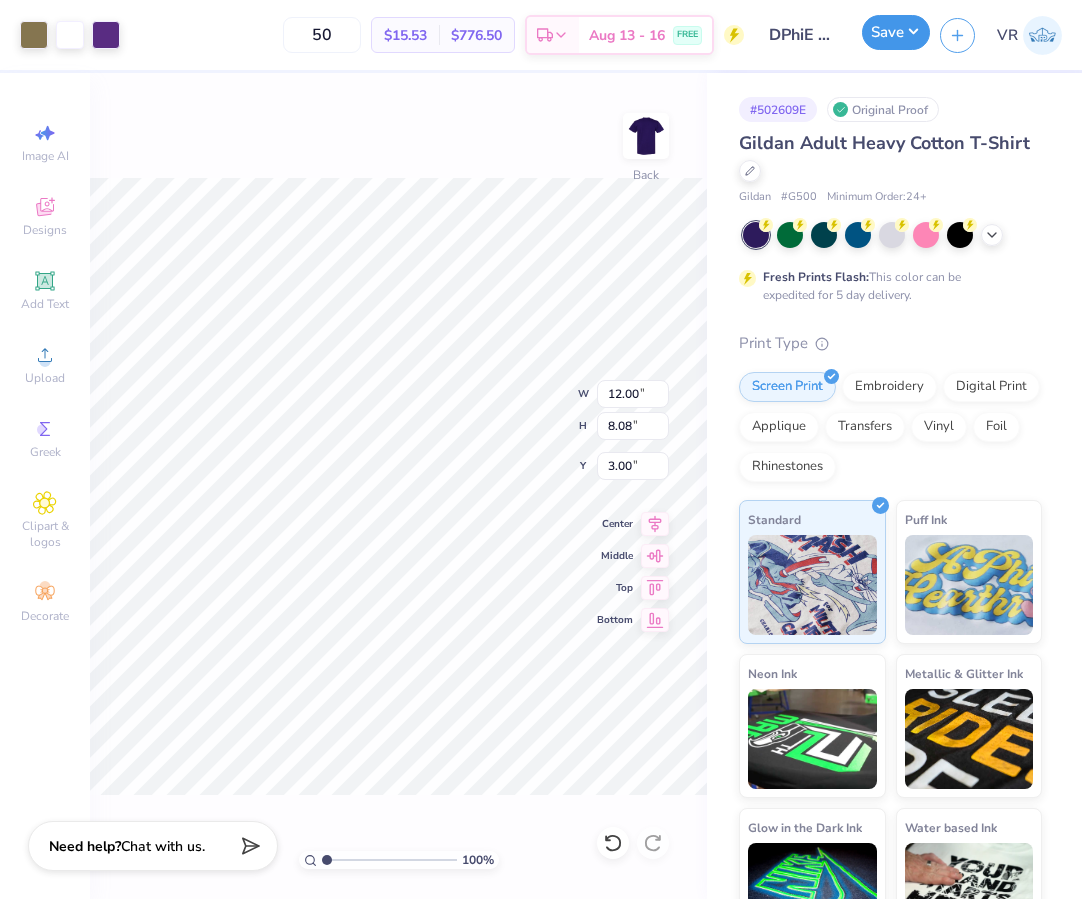 click on "Save" at bounding box center [896, 32] 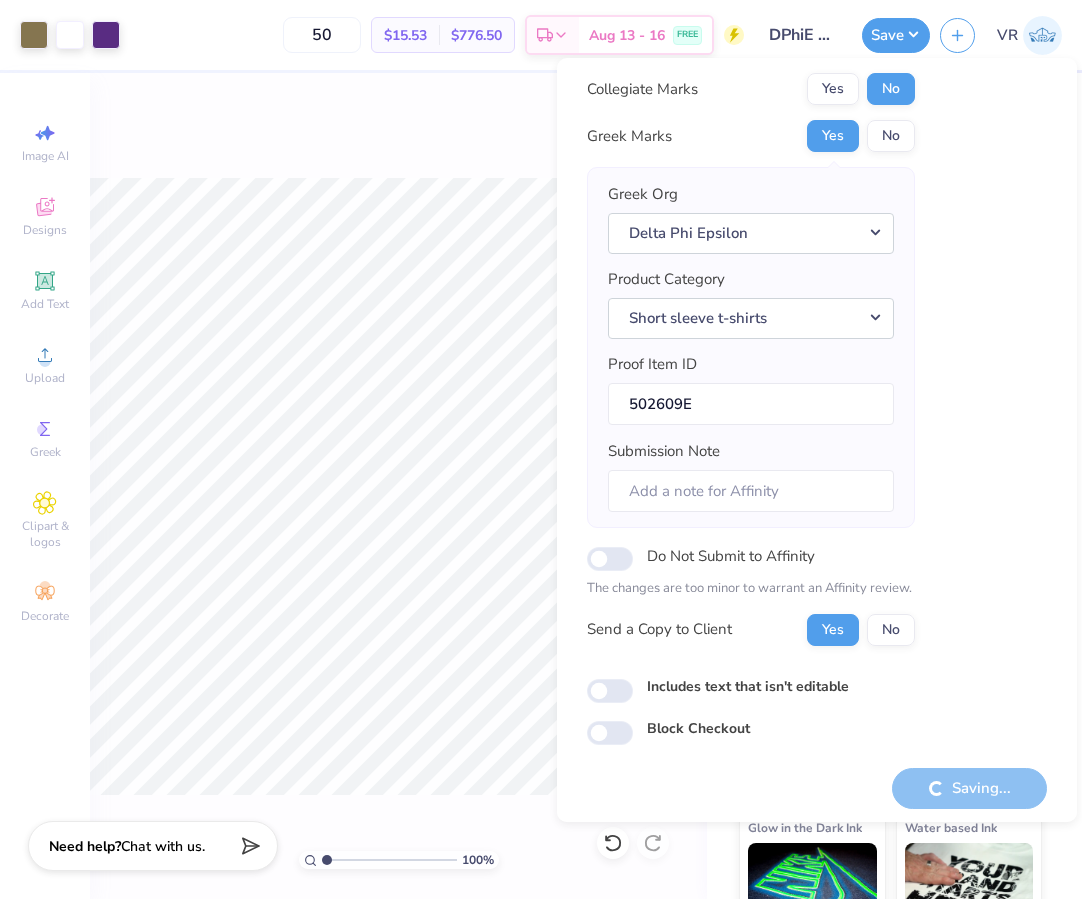 scroll, scrollTop: 55, scrollLeft: 0, axis: vertical 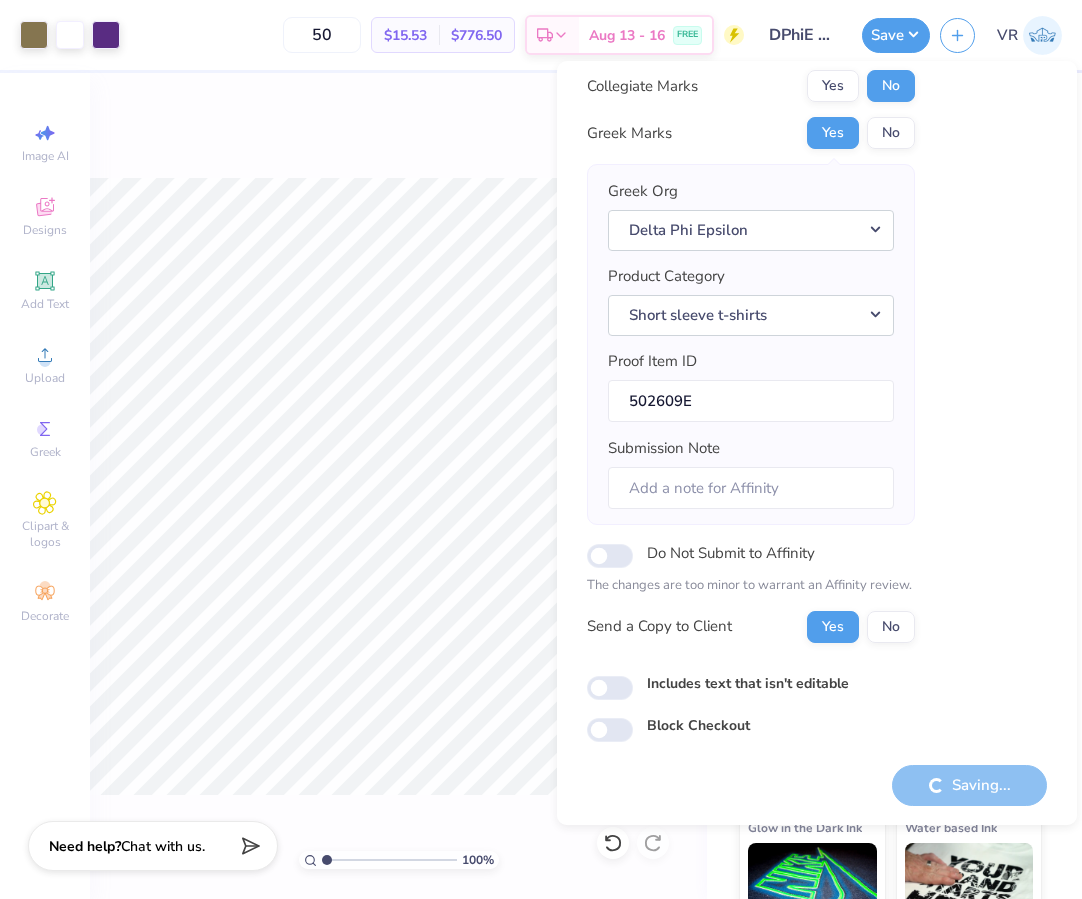 click on "Licensing Checks Collegiate Marks Yes No Greek Marks Yes No Greek Org Delta Phi Epsilon Product Category Short sleeve t-shirts Proof Item ID 502609E Submission Note Do Not Submit to Affinity The changes are too minor to warrant an Affinity review. Send a Copy to Client Yes No Includes text that isn't editable Block Checkout" at bounding box center [817, 384] 